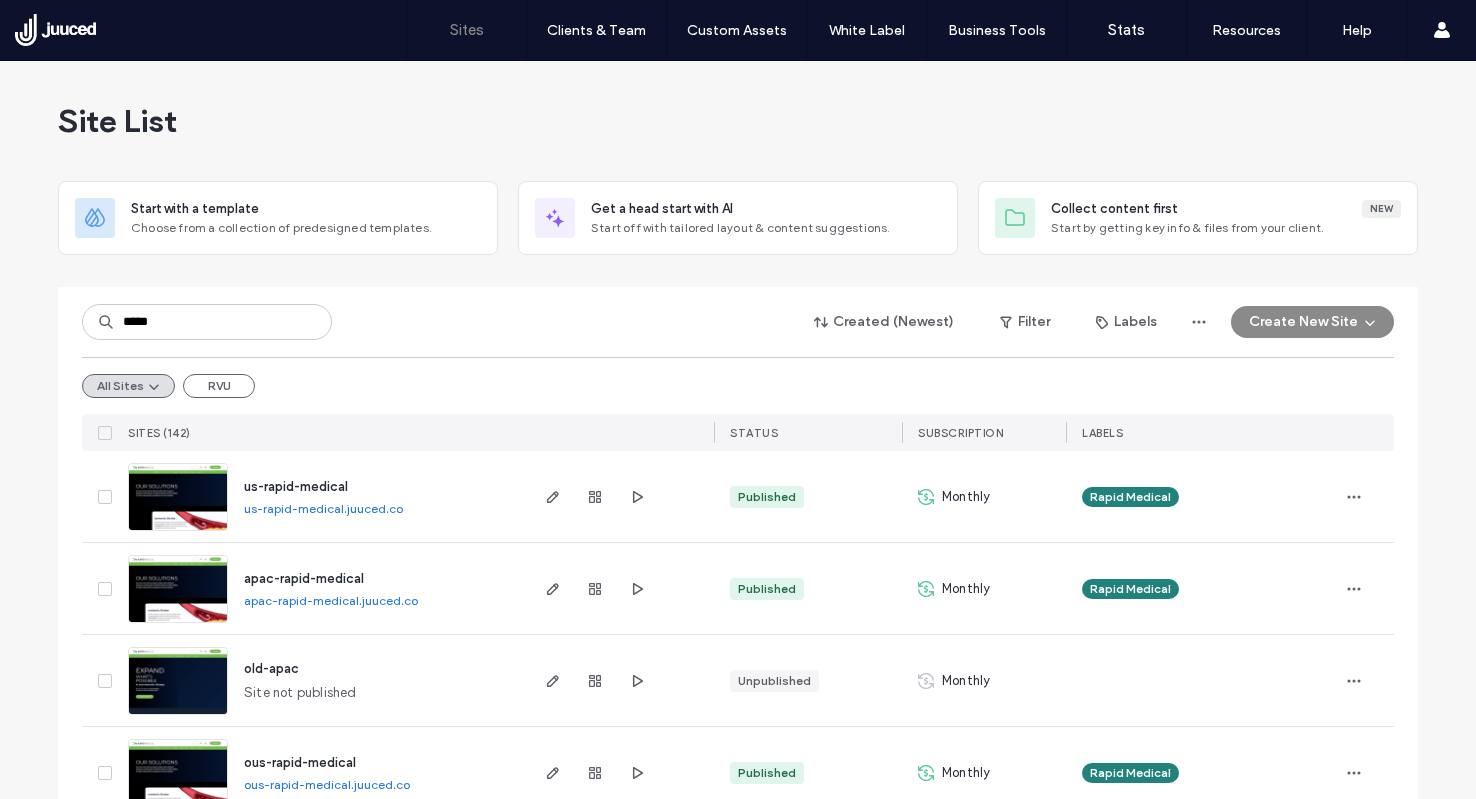 scroll, scrollTop: 0, scrollLeft: 0, axis: both 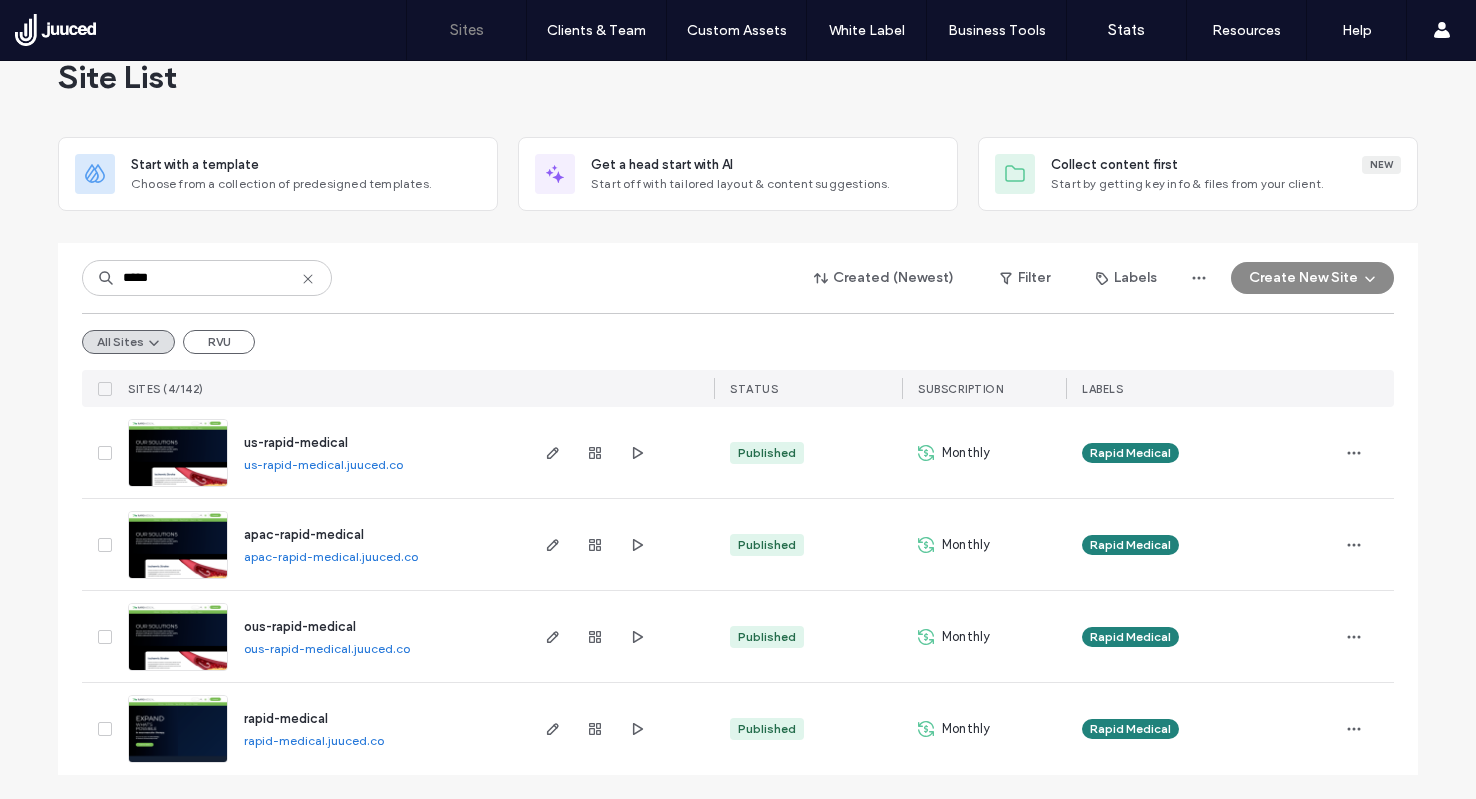 type on "*****" 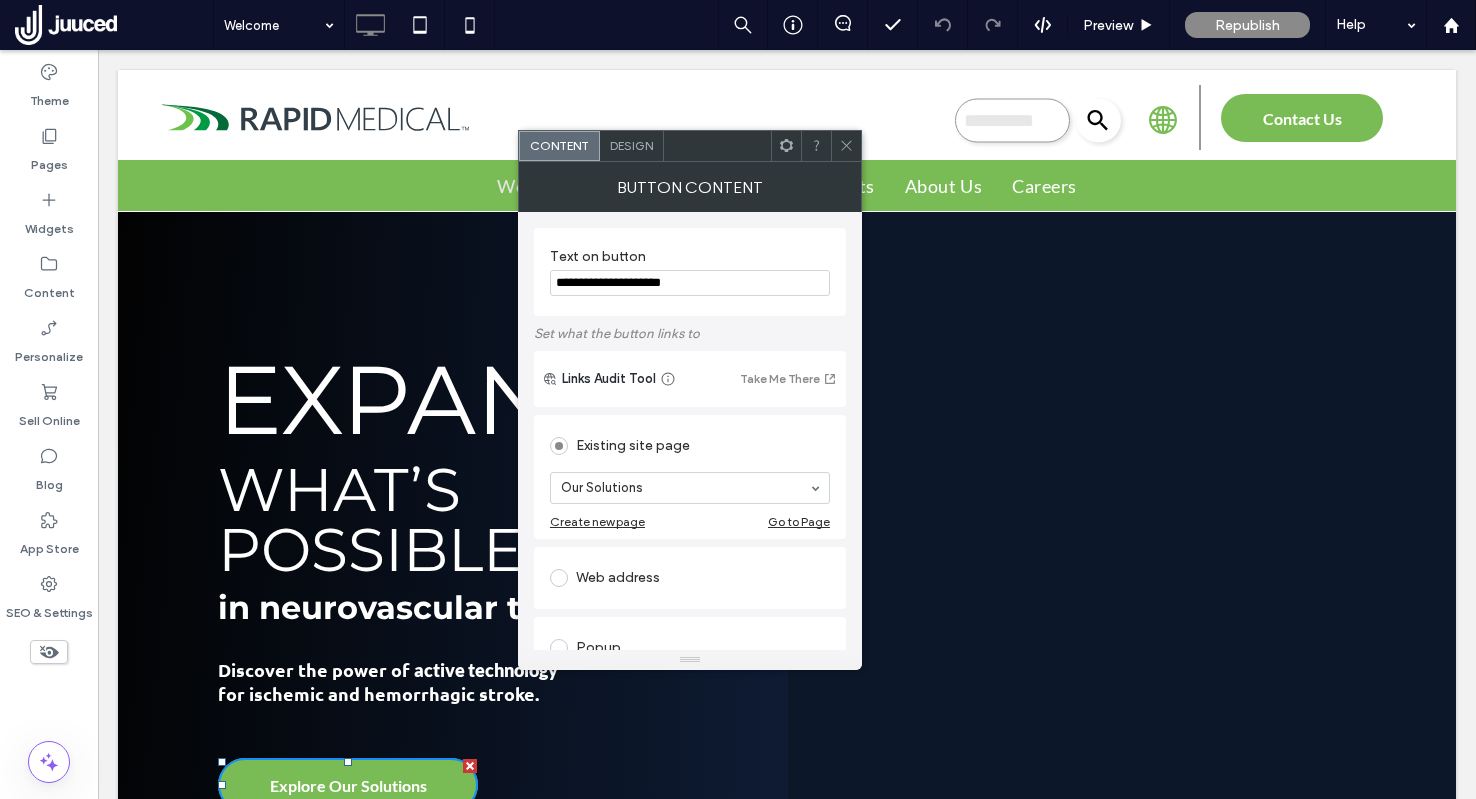 scroll, scrollTop: 167, scrollLeft: 0, axis: vertical 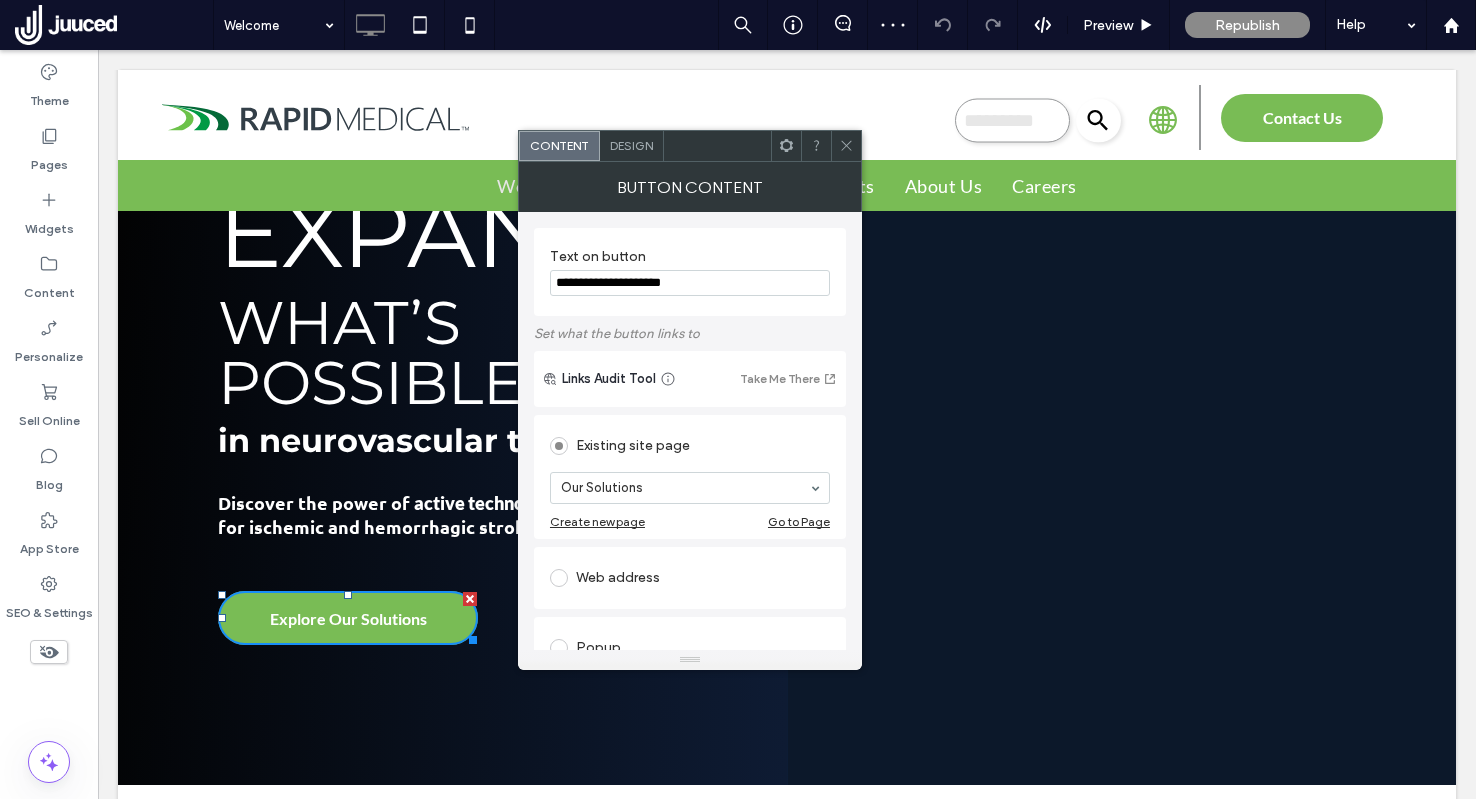 click 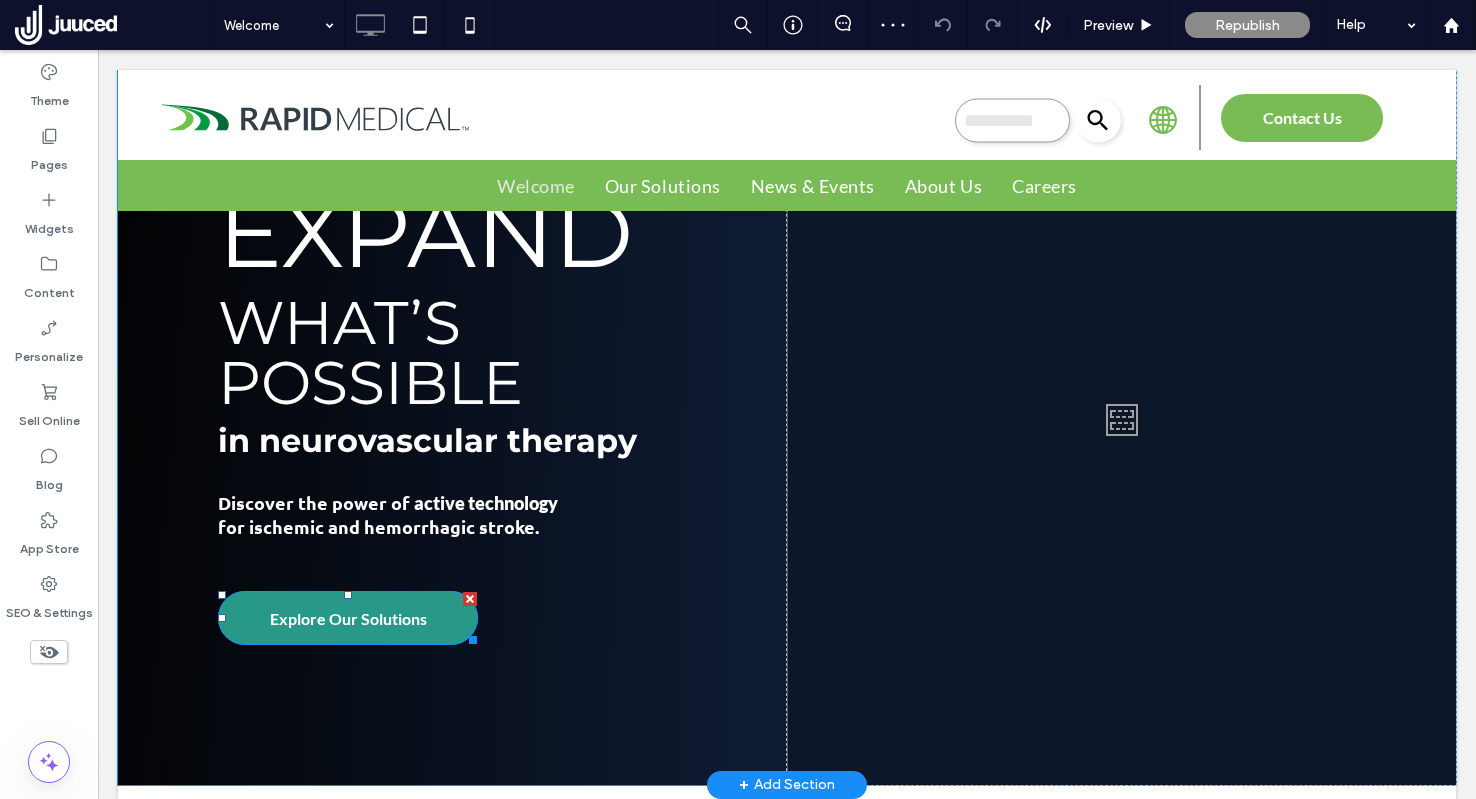 click on "Explore Our Solutions" at bounding box center (348, 618) 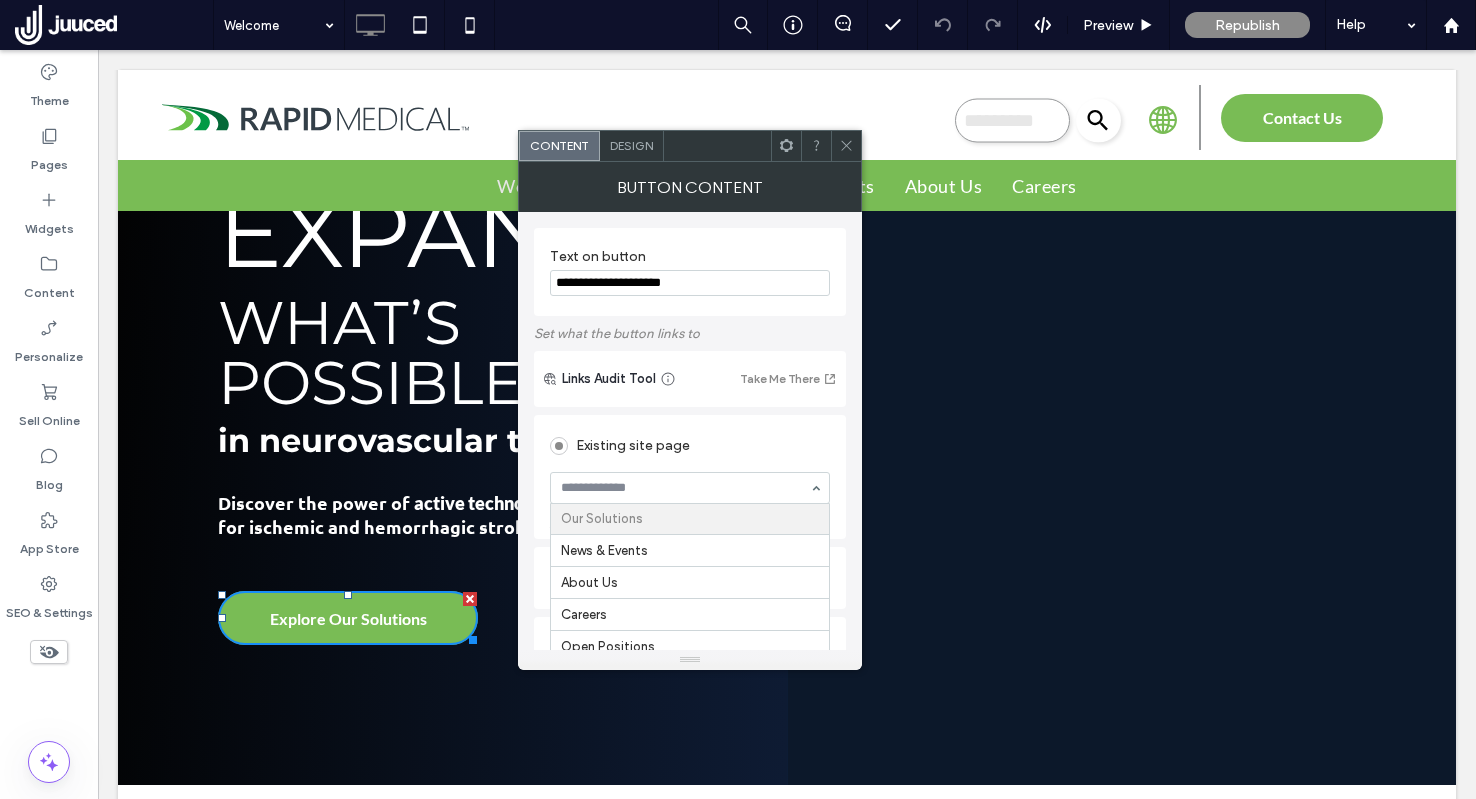 scroll, scrollTop: 0, scrollLeft: 0, axis: both 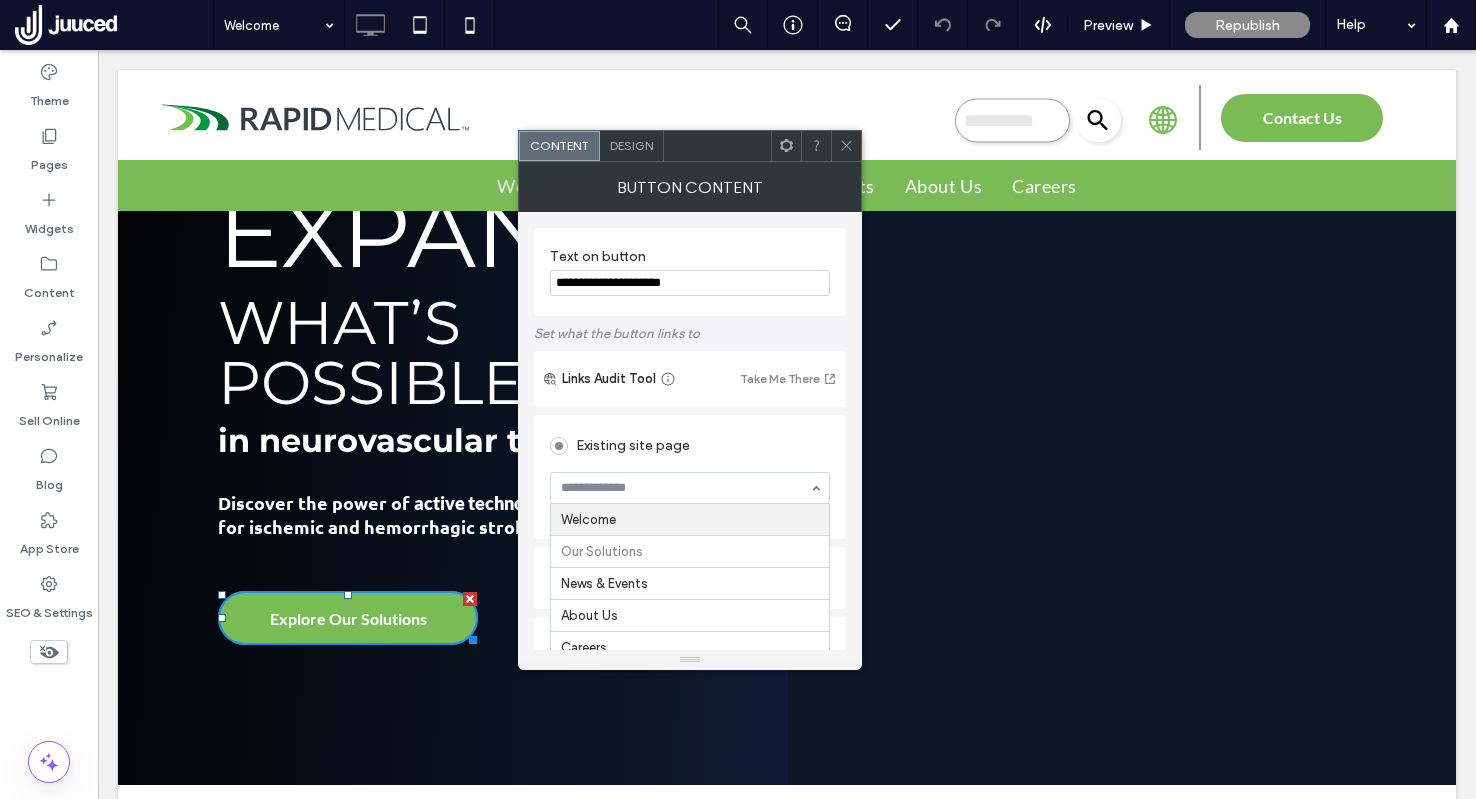 click 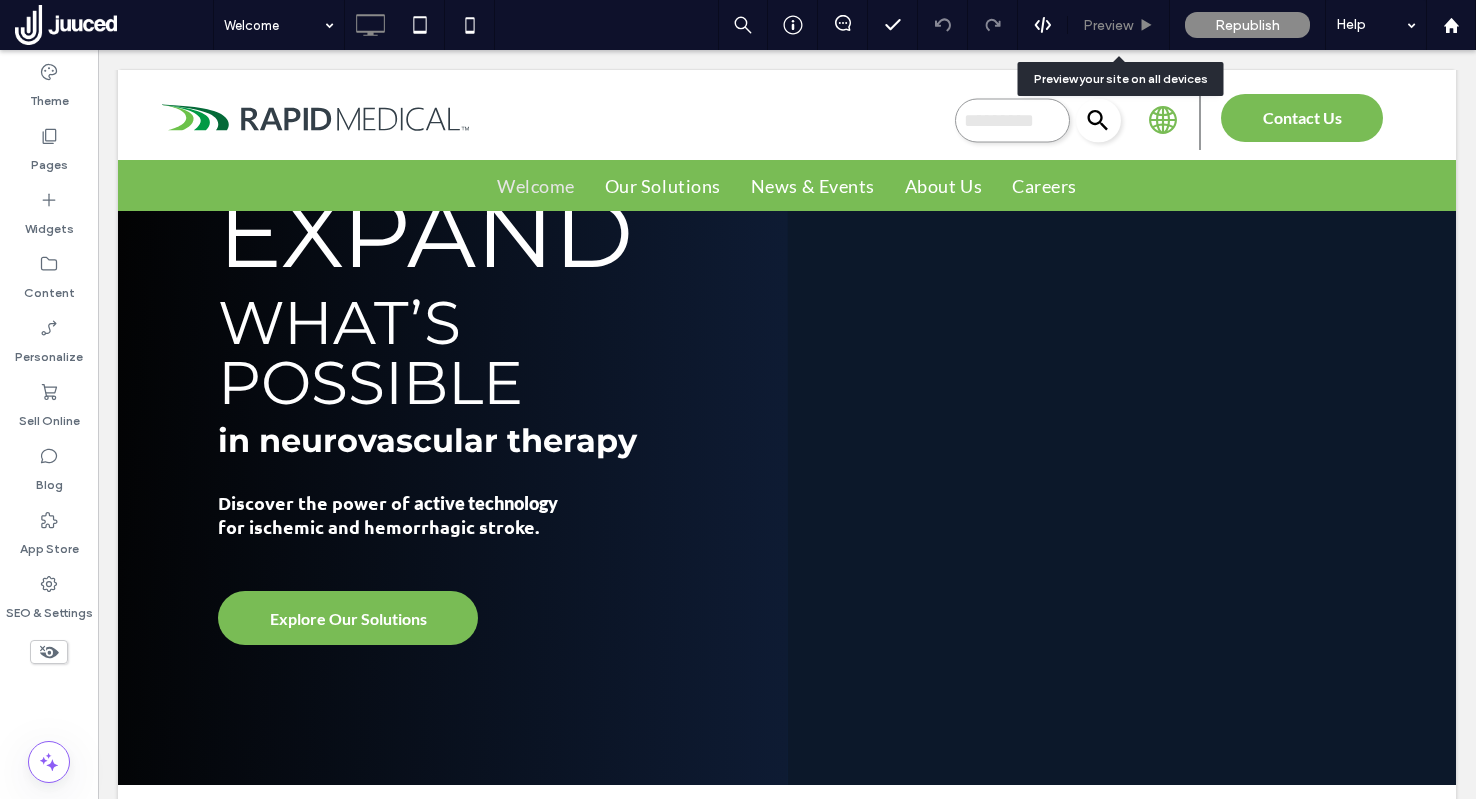 click on "Preview" at bounding box center [1108, 25] 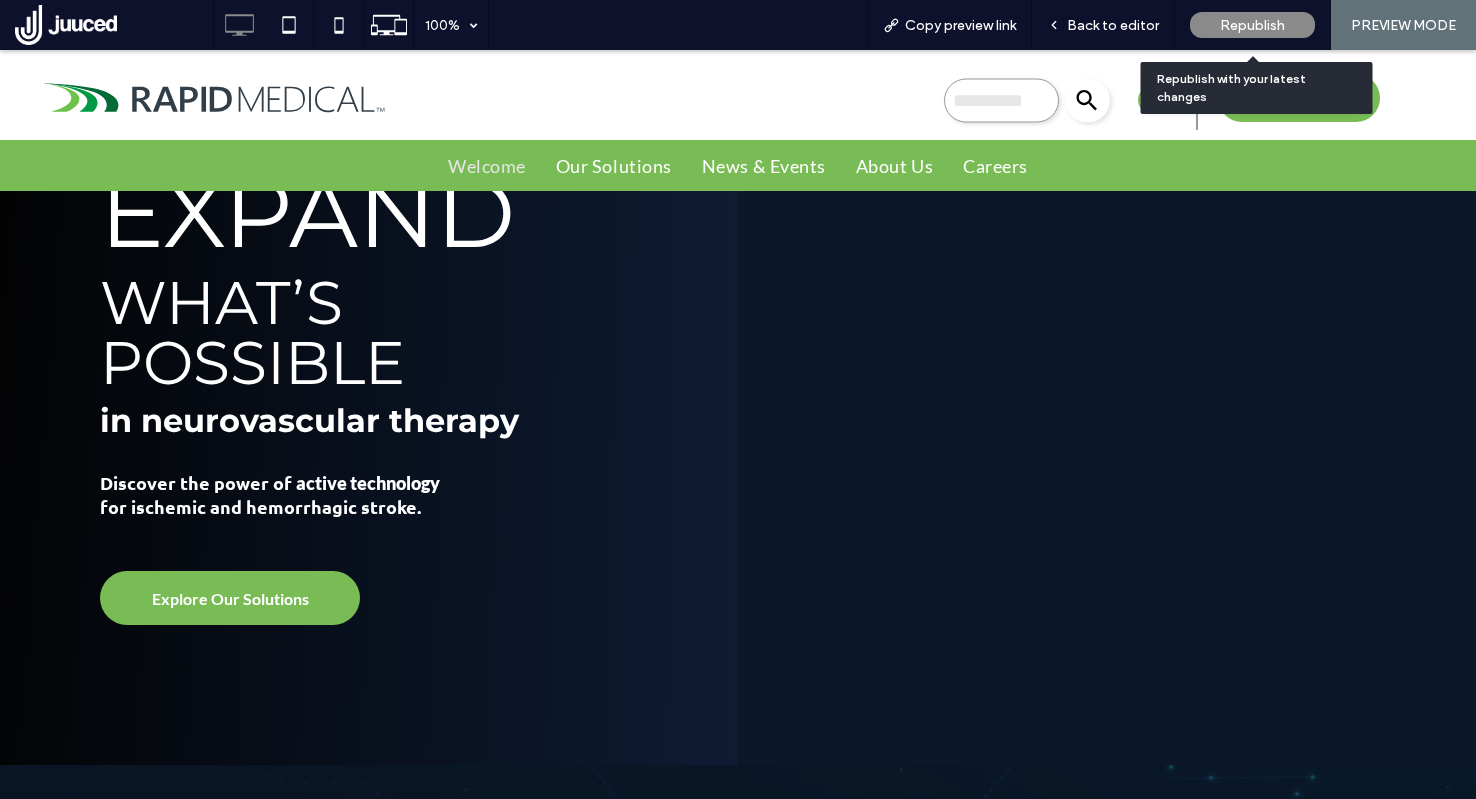 click on "Republish" at bounding box center [1252, 25] 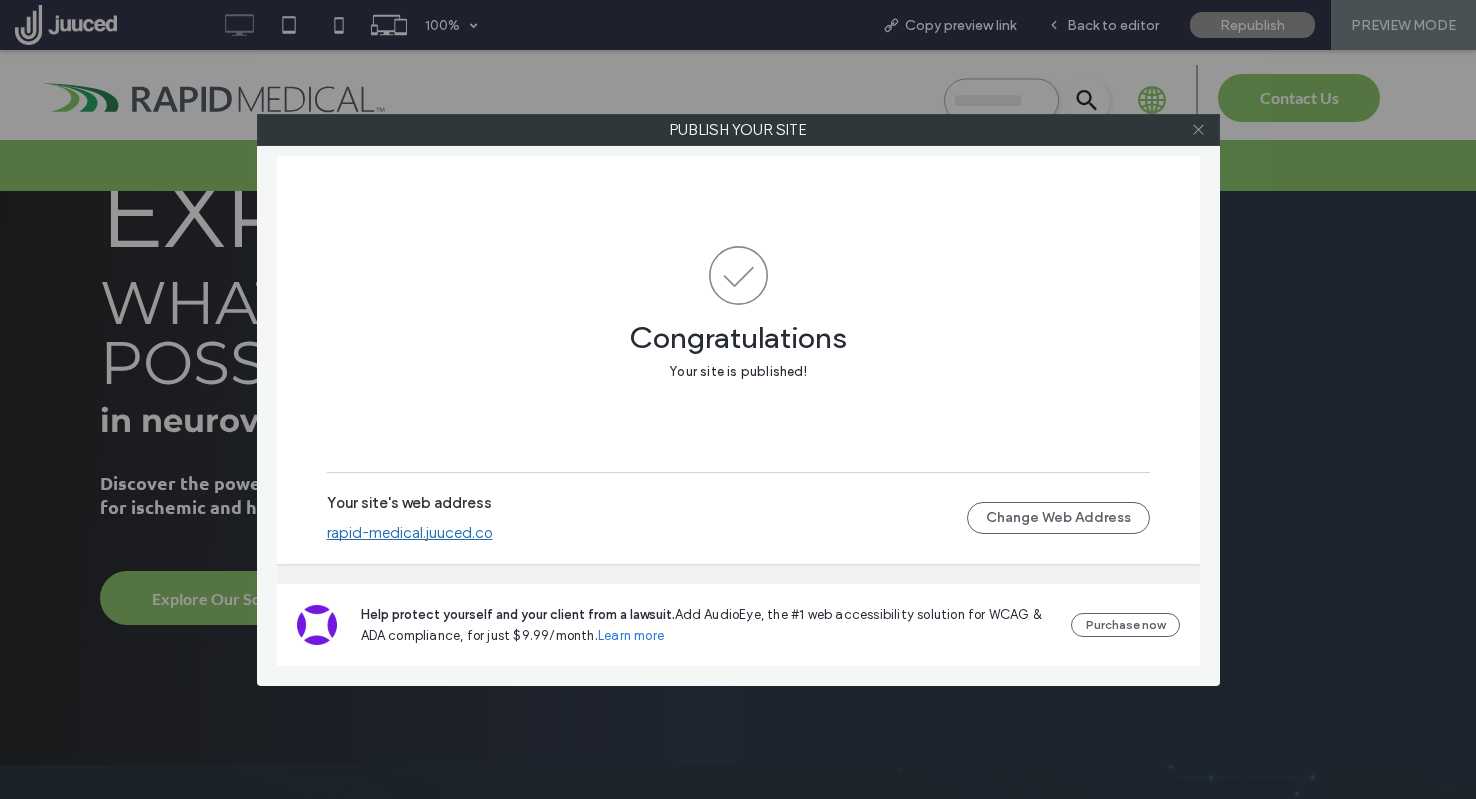 click 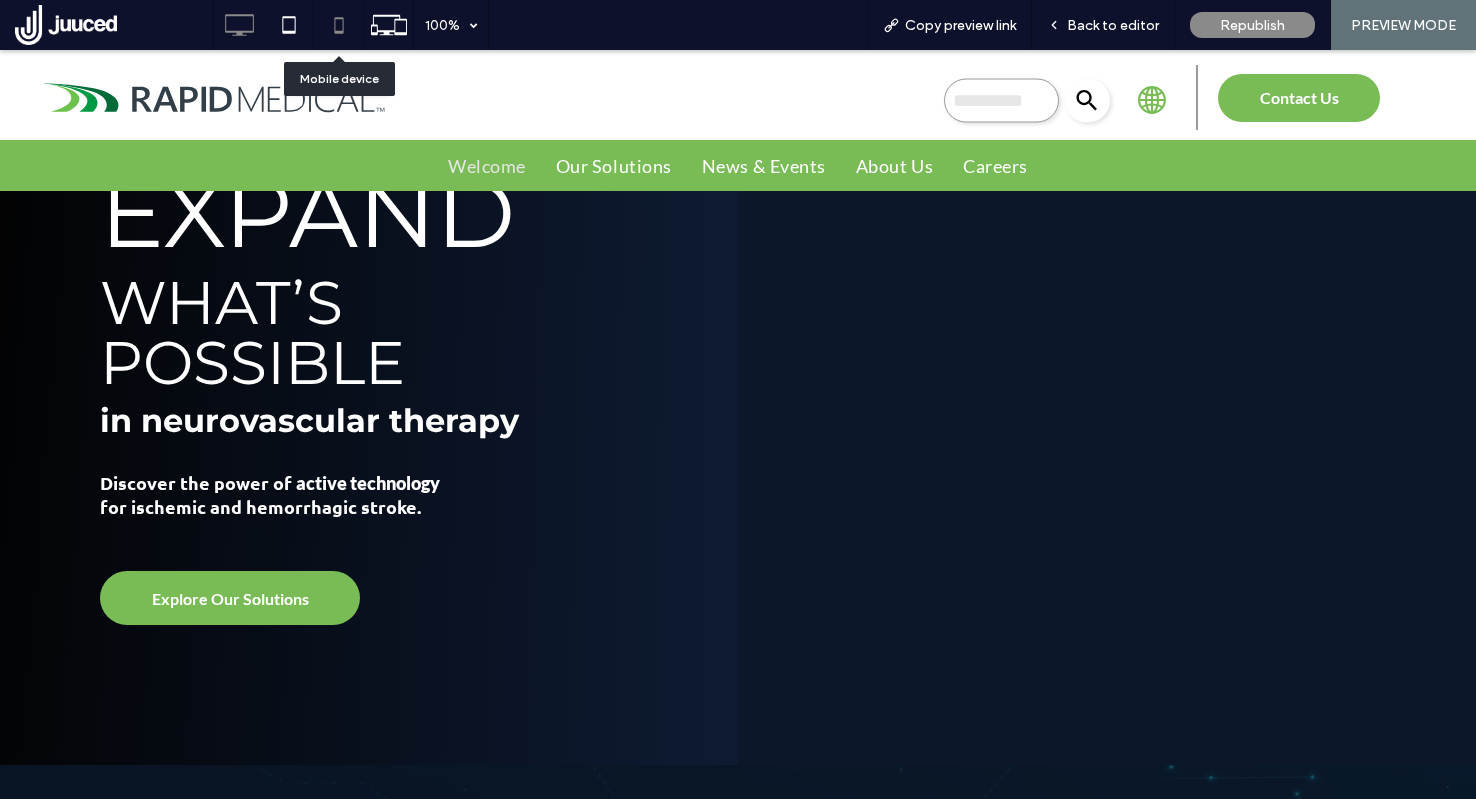 click 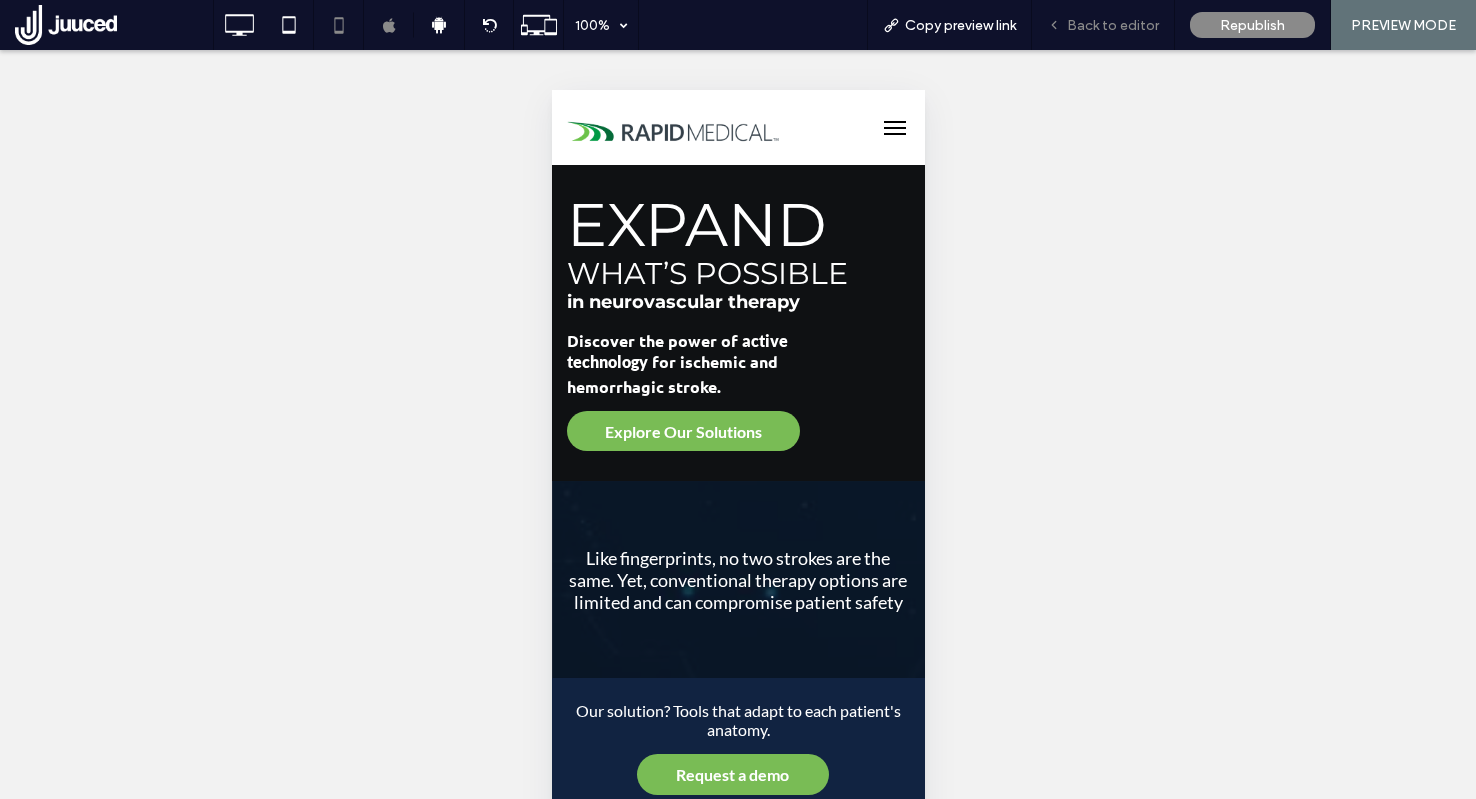 scroll, scrollTop: 0, scrollLeft: 0, axis: both 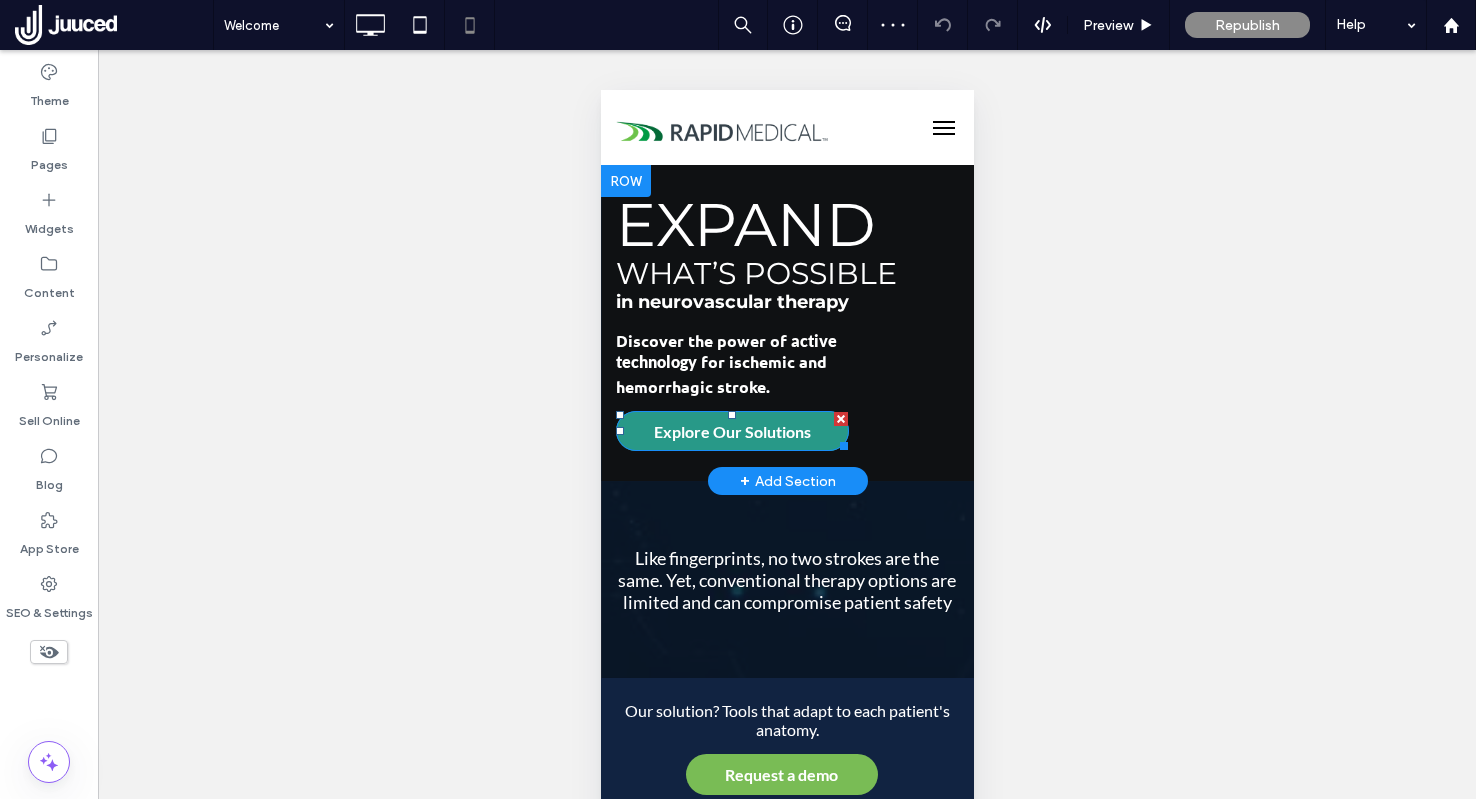 click on "Explore Our Solutions" at bounding box center [731, 431] 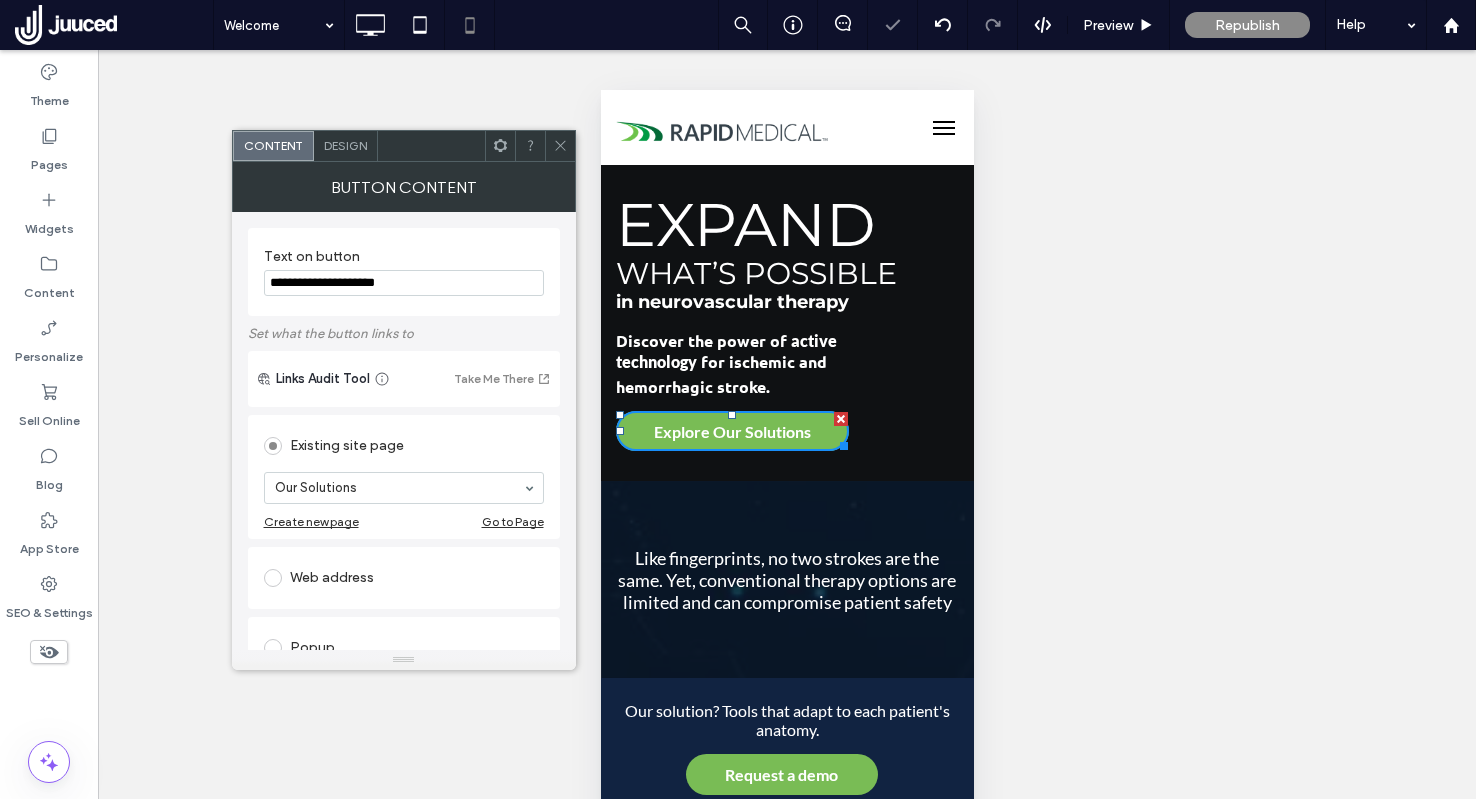 click 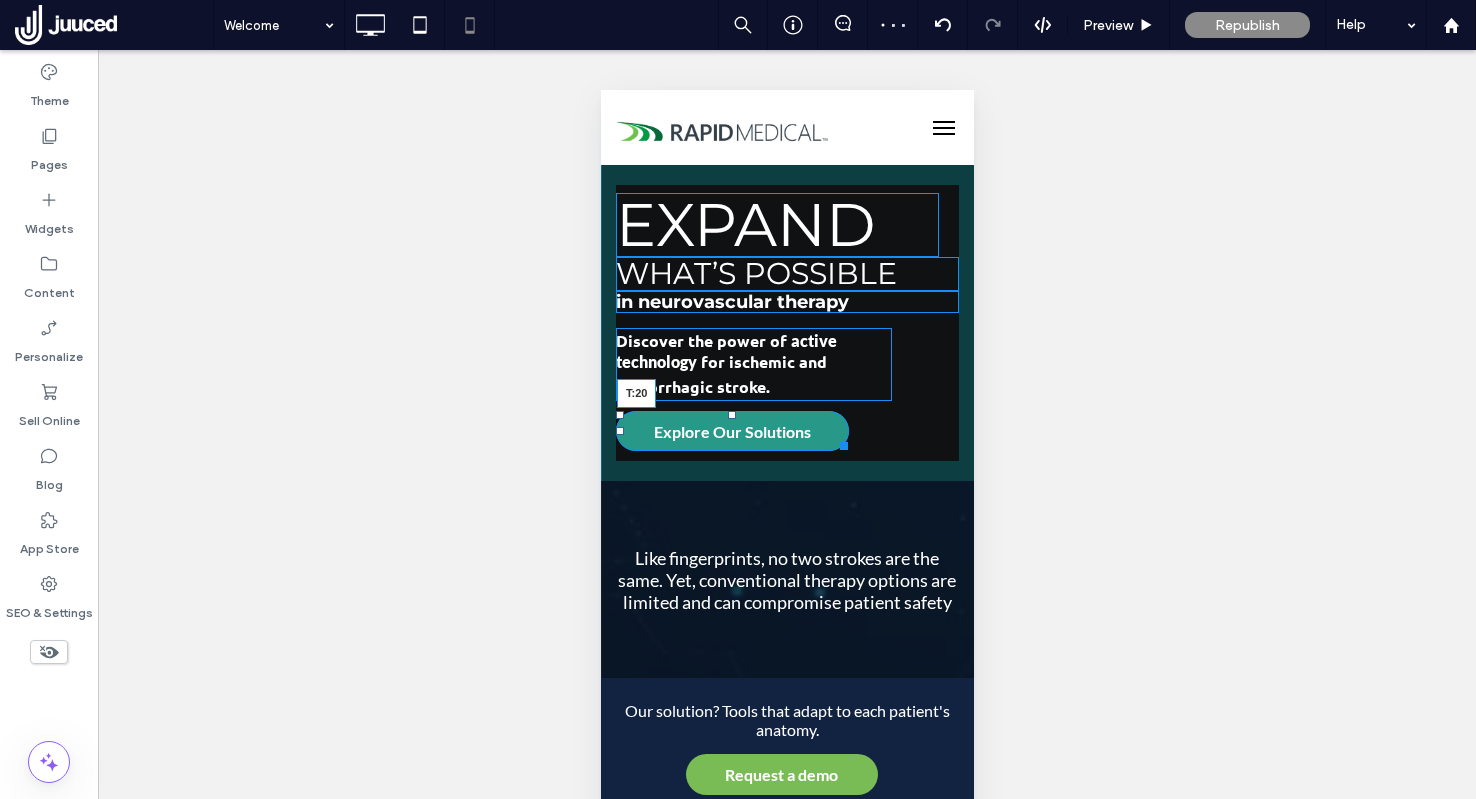 drag, startPoint x: 732, startPoint y: 406, endPoint x: 734, endPoint y: 416, distance: 10.198039 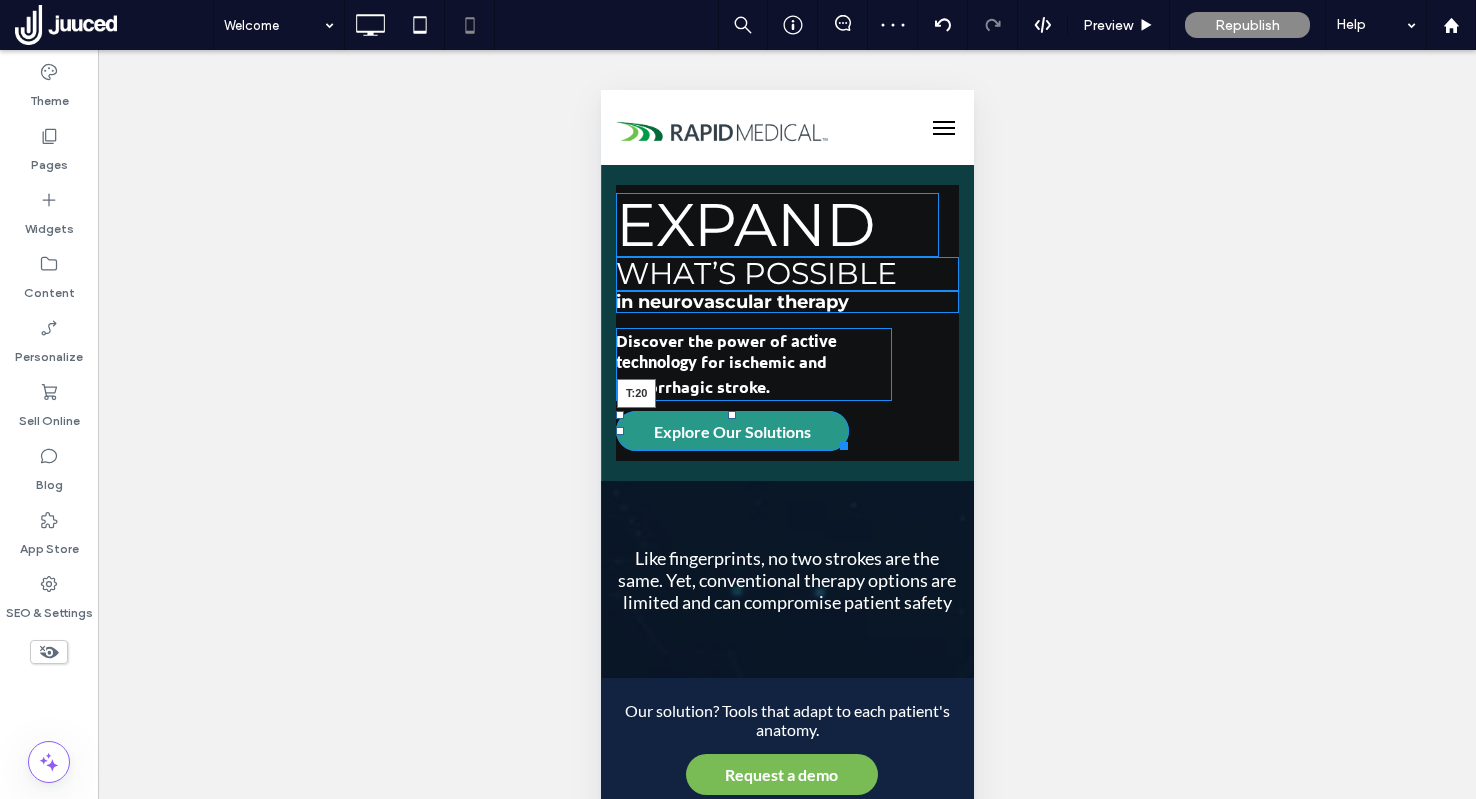 click at bounding box center [731, 415] 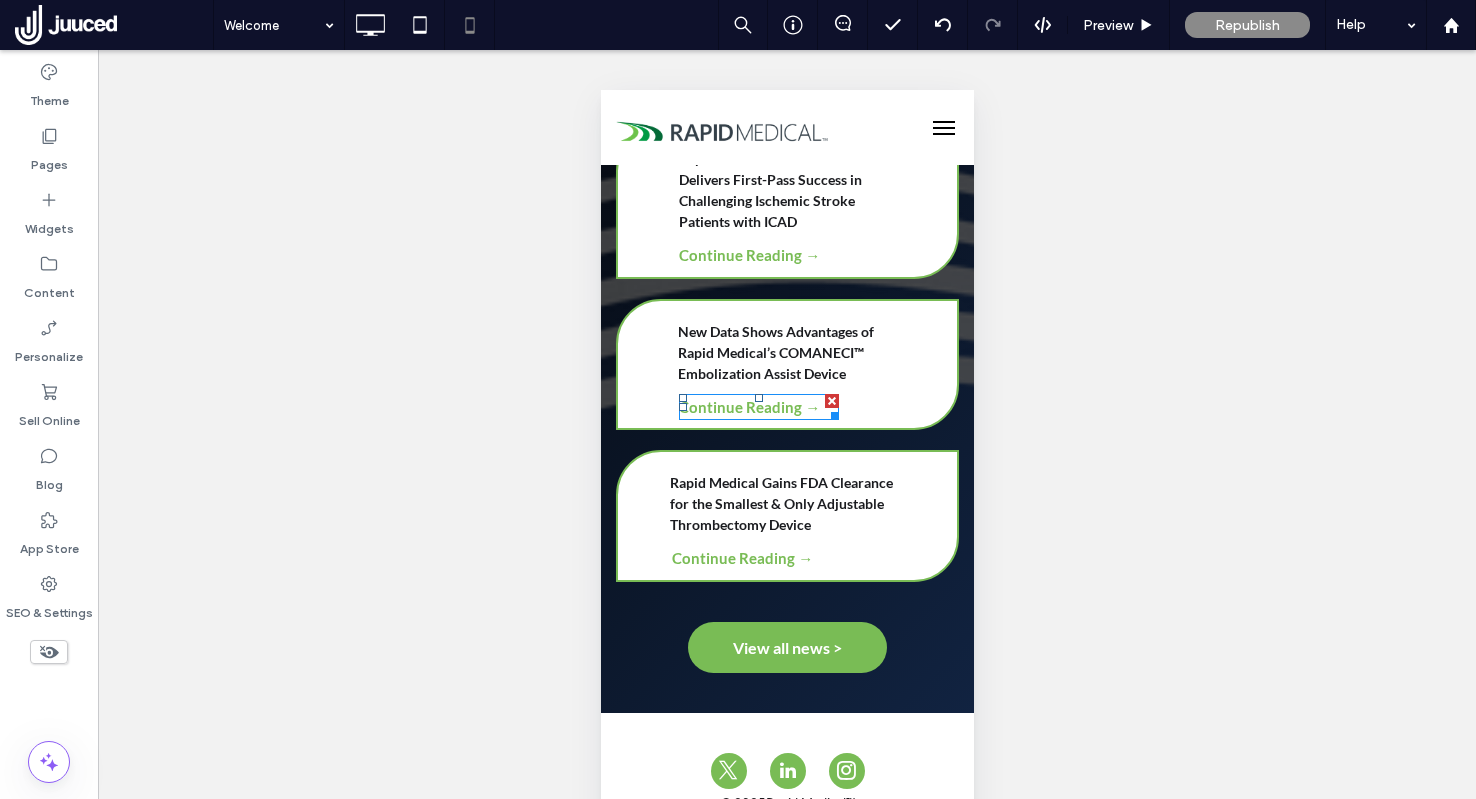 scroll, scrollTop: 1940, scrollLeft: 0, axis: vertical 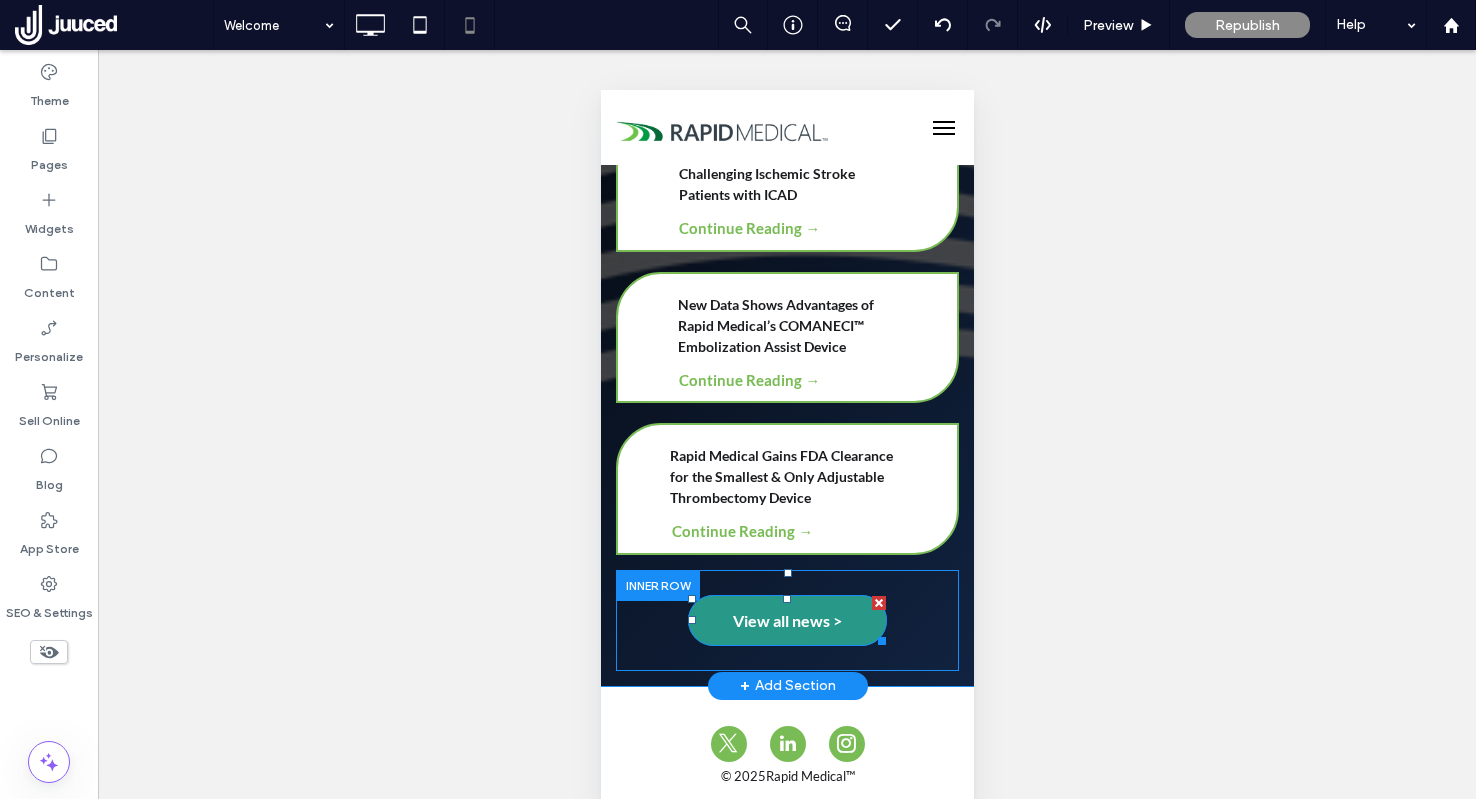 click on "View all news >" at bounding box center [786, 620] 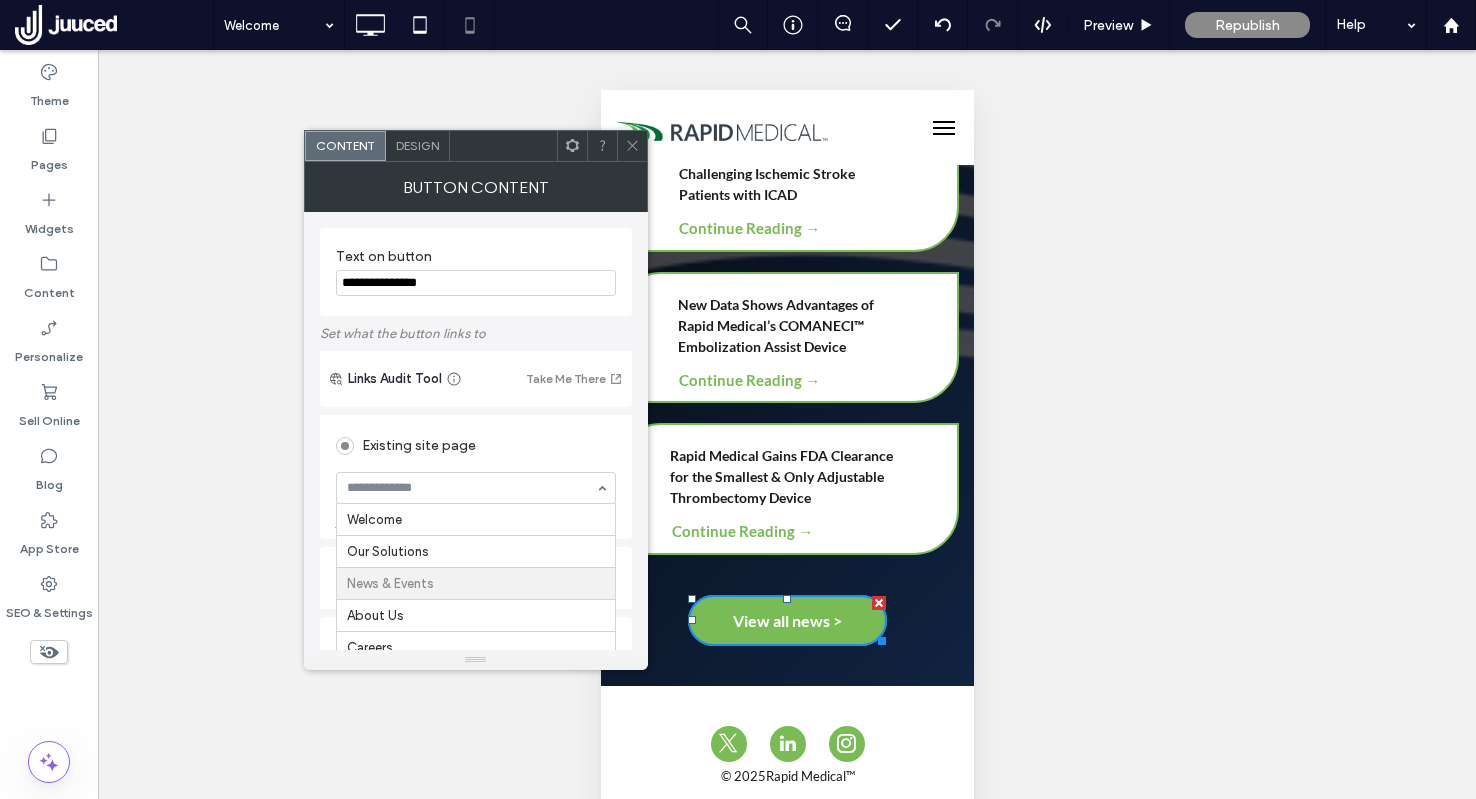 scroll, scrollTop: 66, scrollLeft: 0, axis: vertical 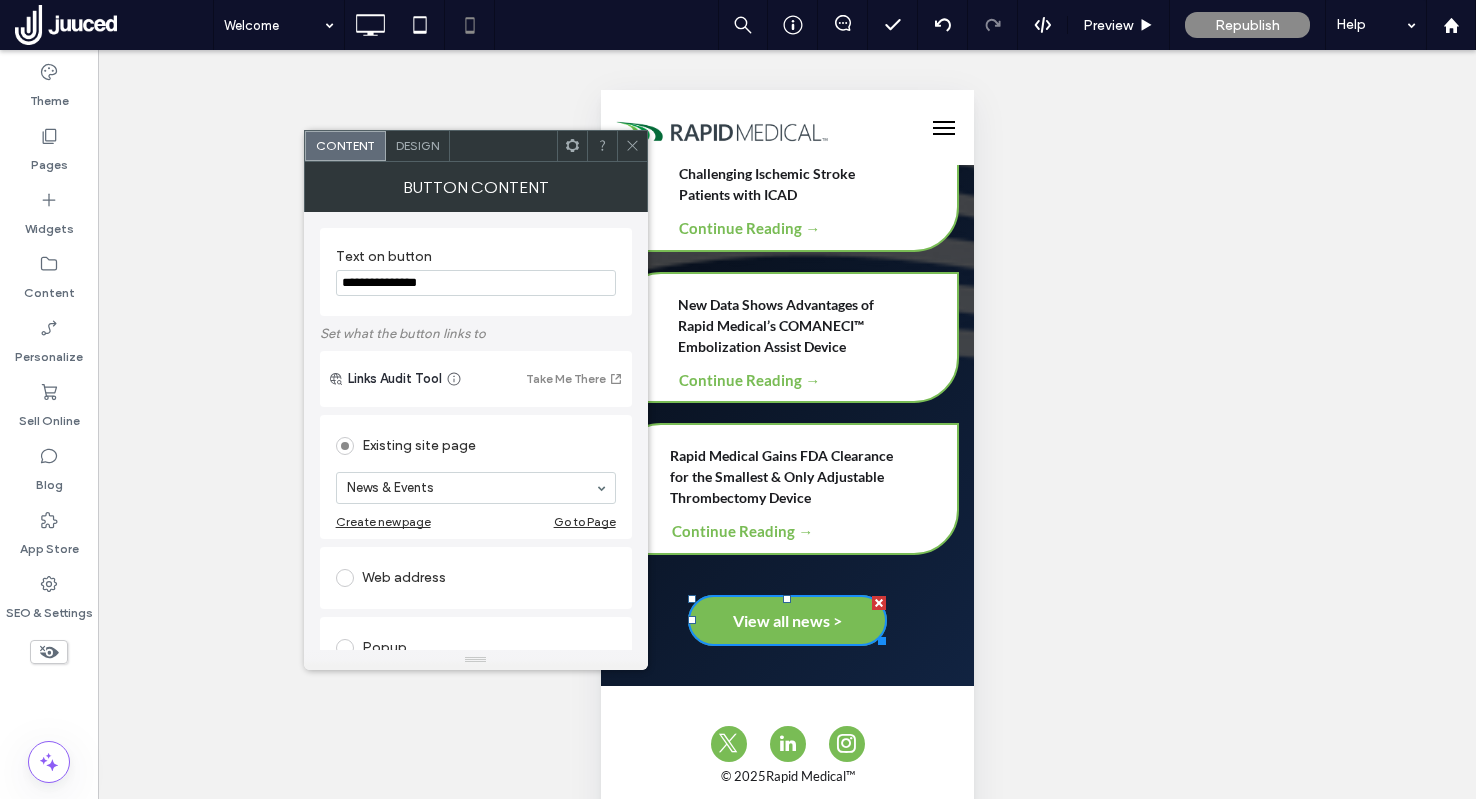 click 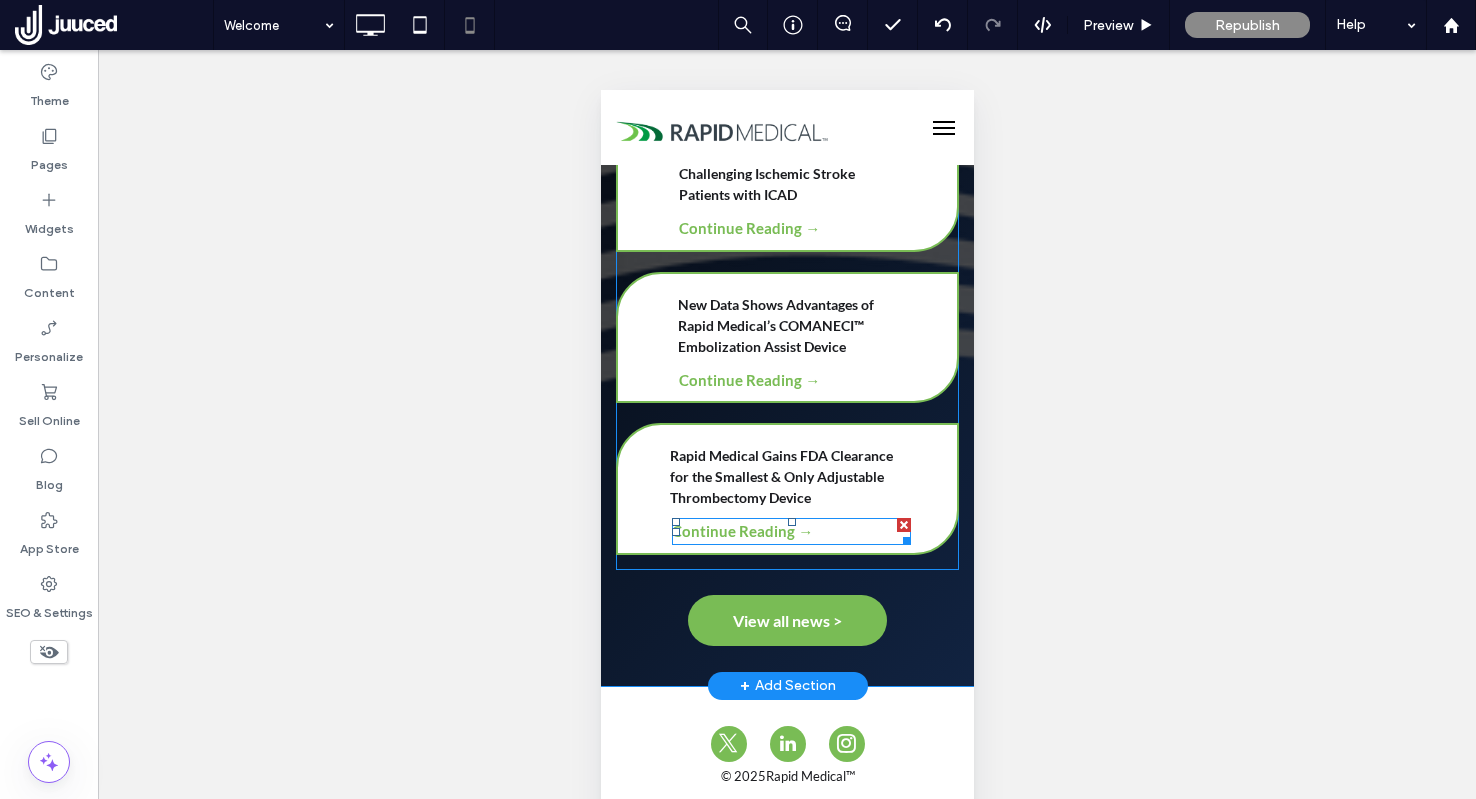 scroll, scrollTop: 28, scrollLeft: 0, axis: vertical 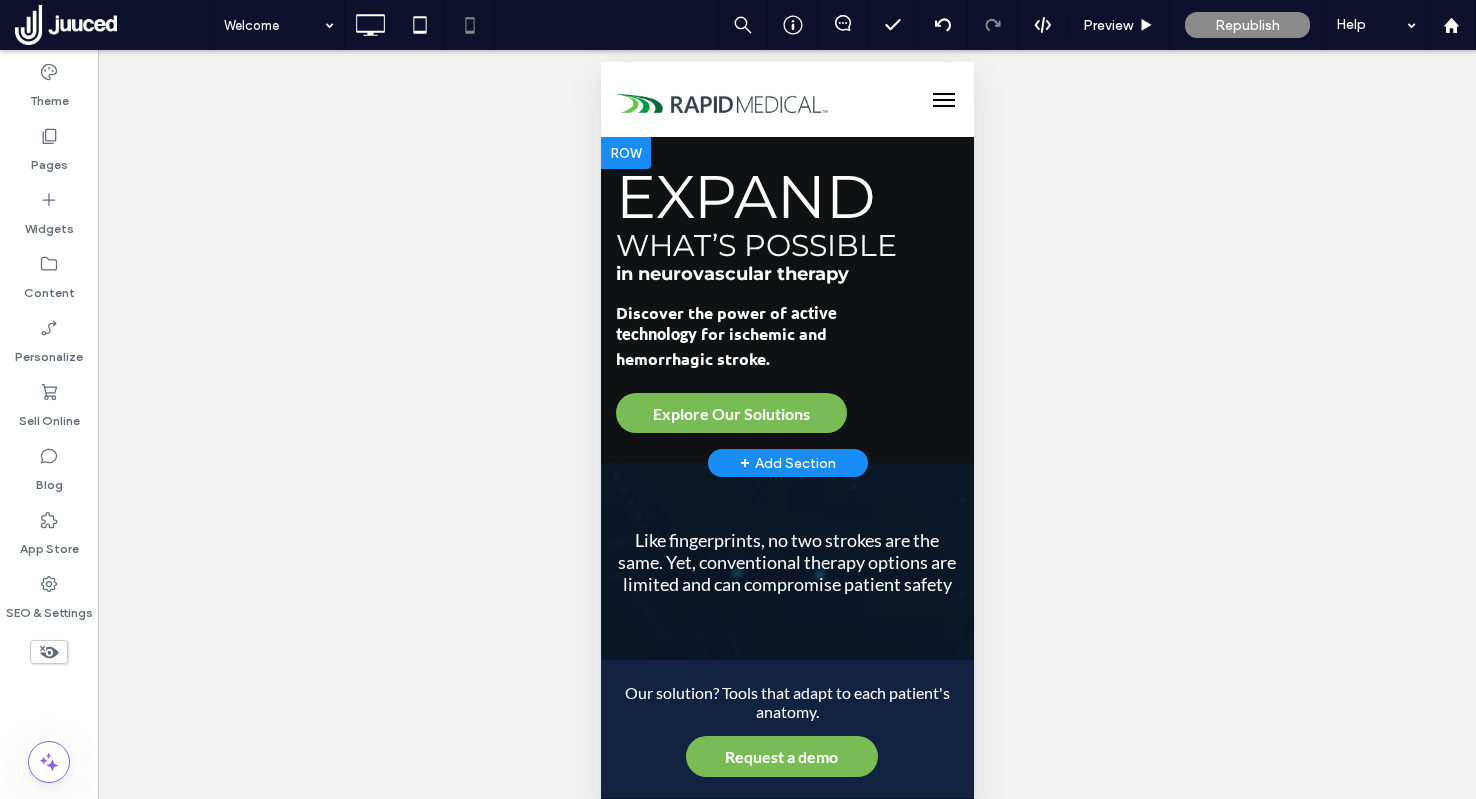 click at bounding box center [625, 153] 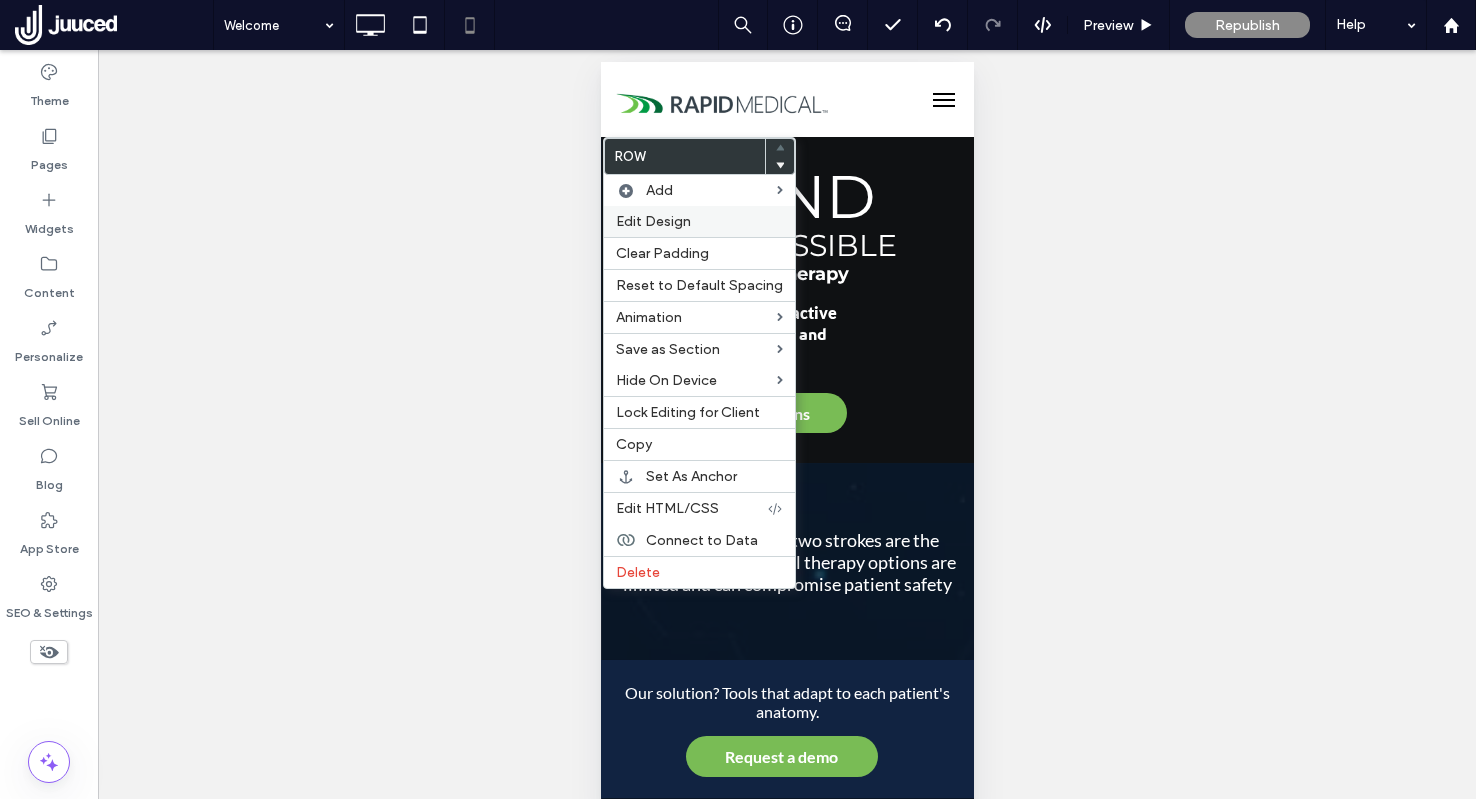click on "Edit Design" at bounding box center [653, 221] 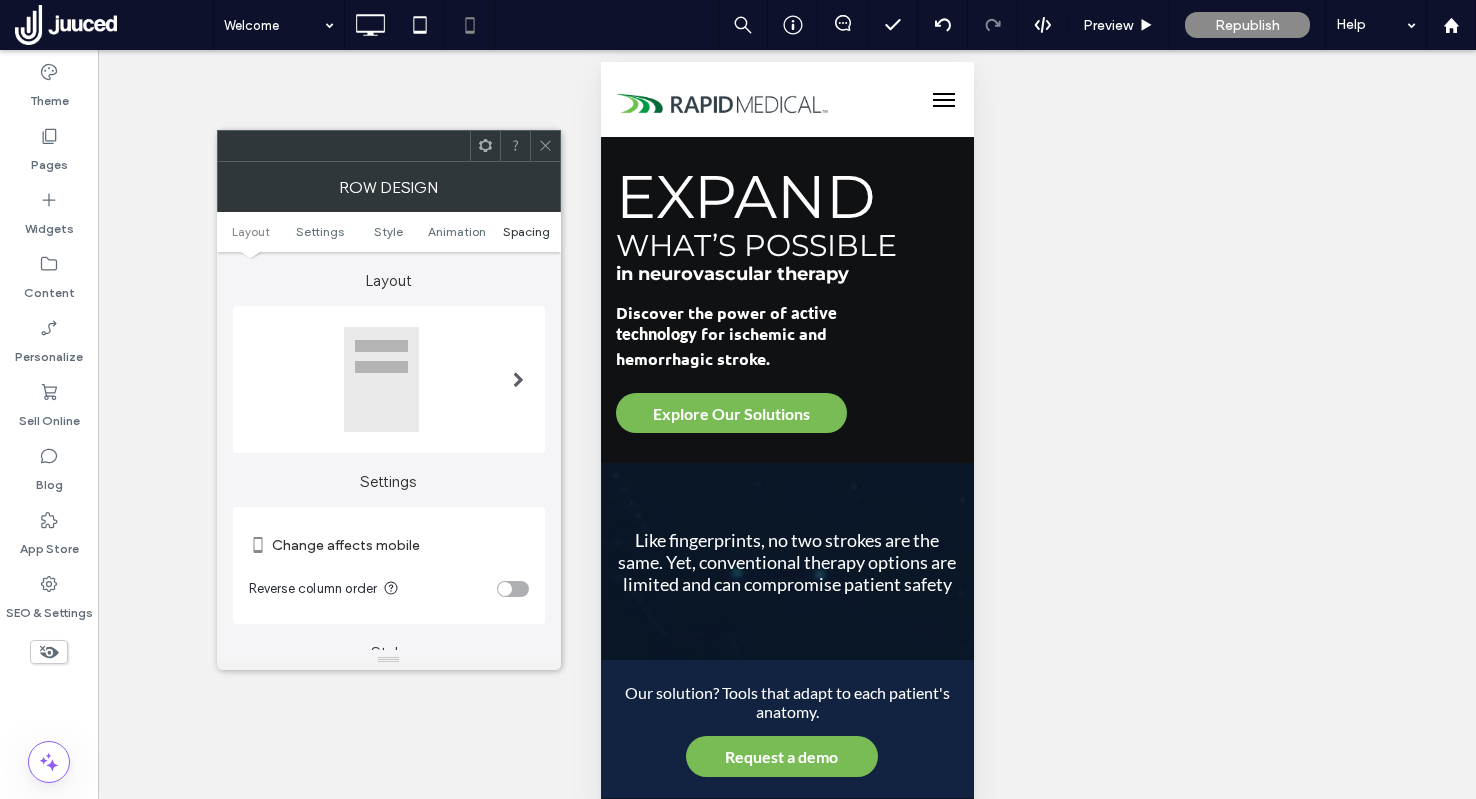 click on "Spacing" at bounding box center [526, 231] 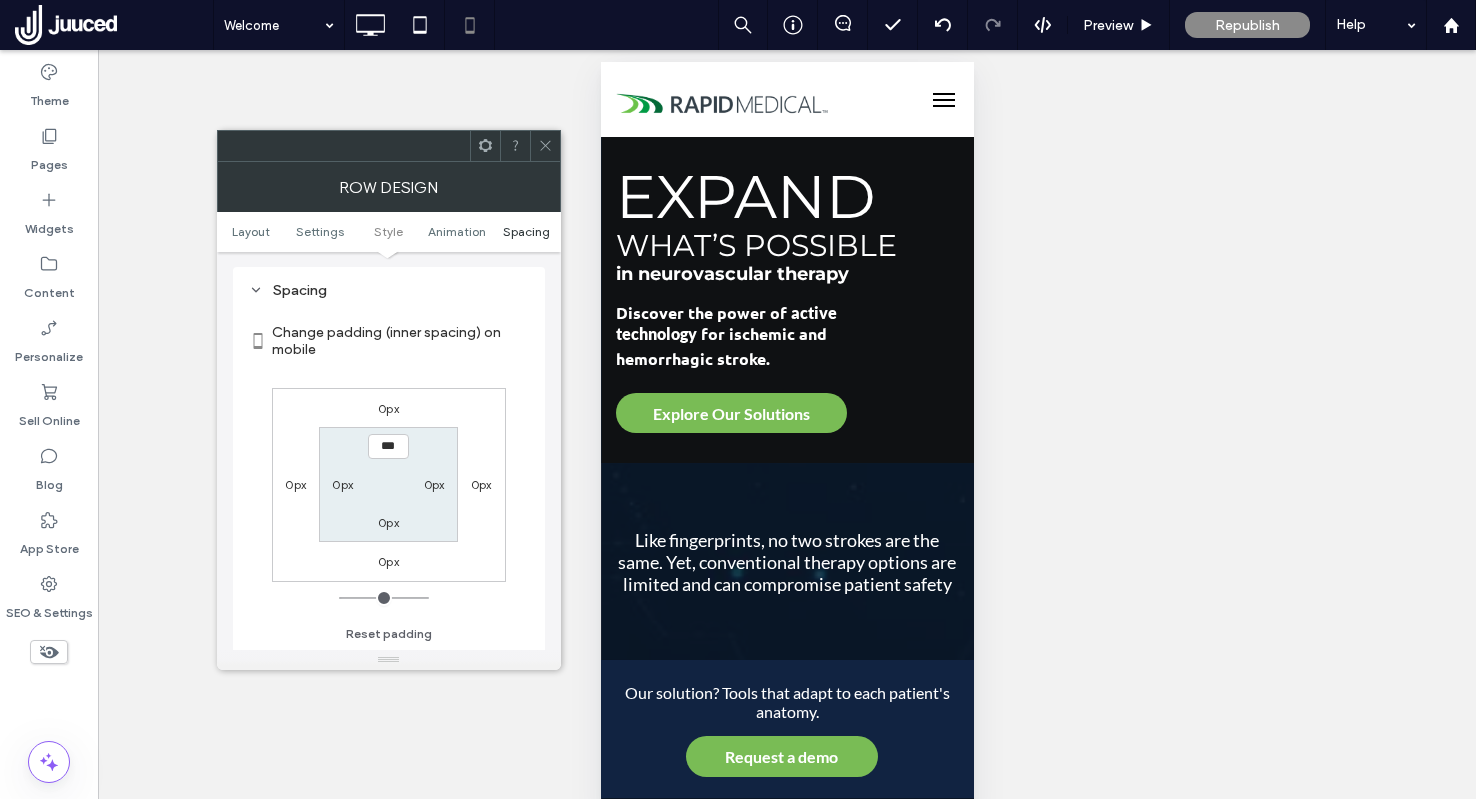 scroll, scrollTop: 768, scrollLeft: 0, axis: vertical 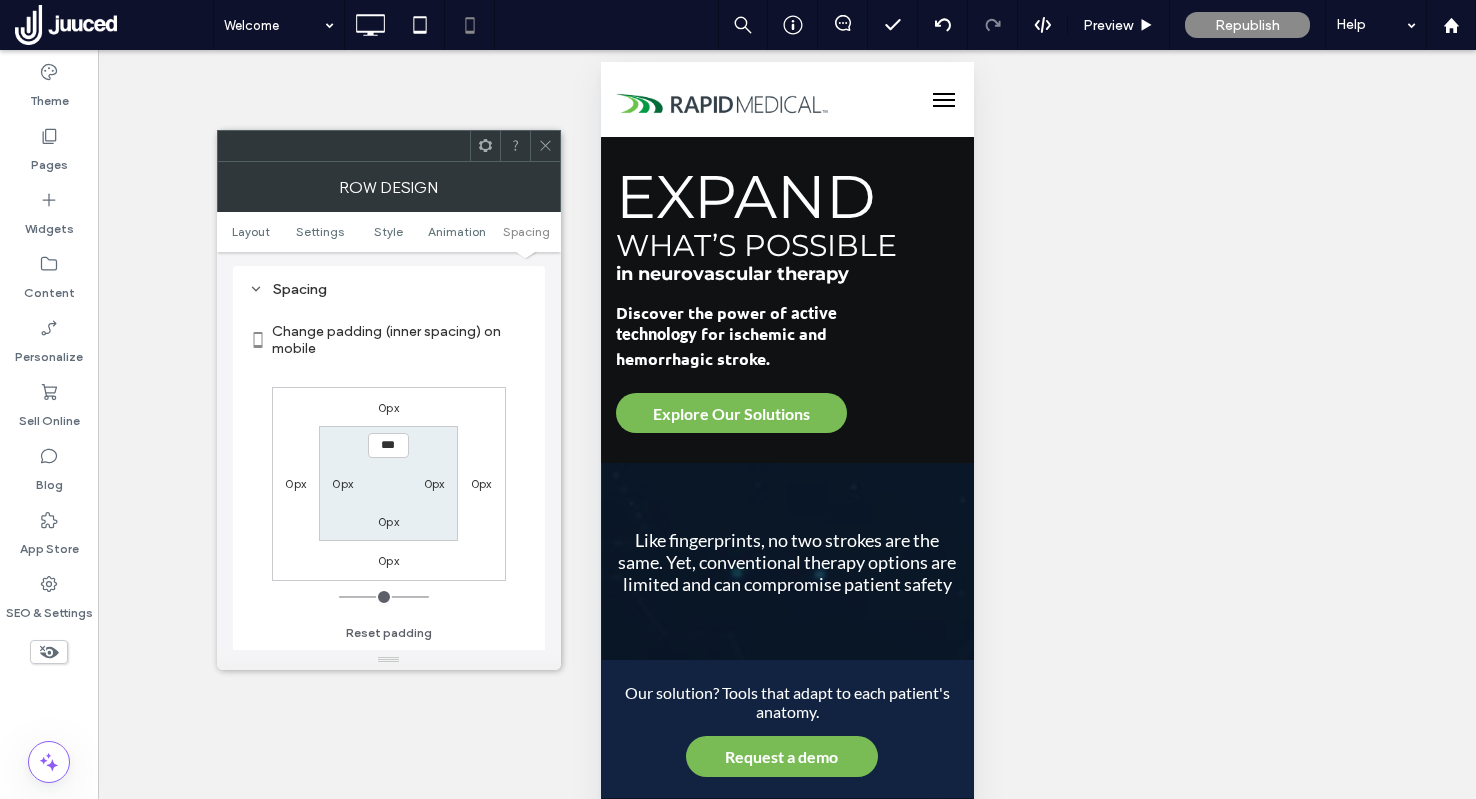 click on "0px" at bounding box center (342, 483) 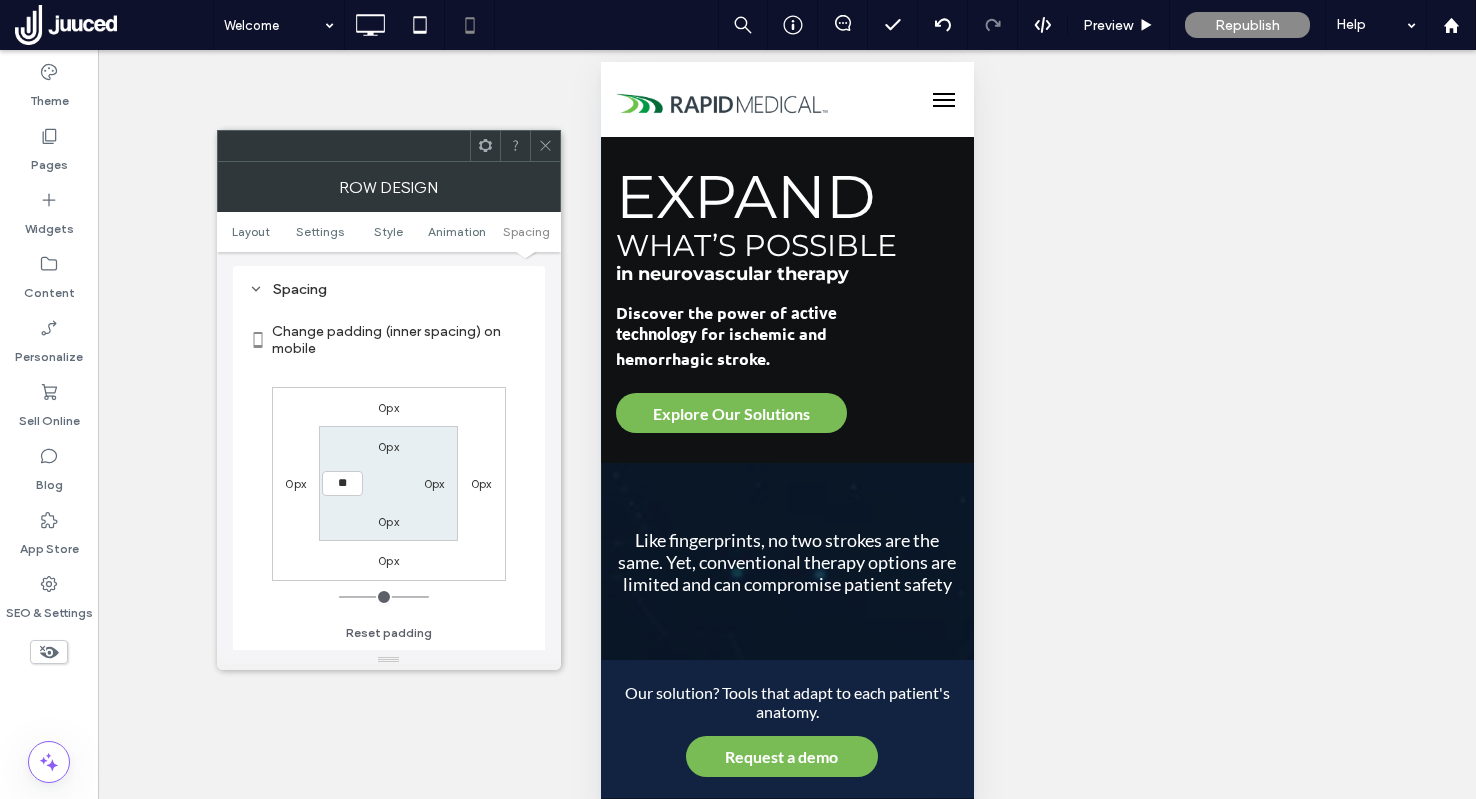 type on "**" 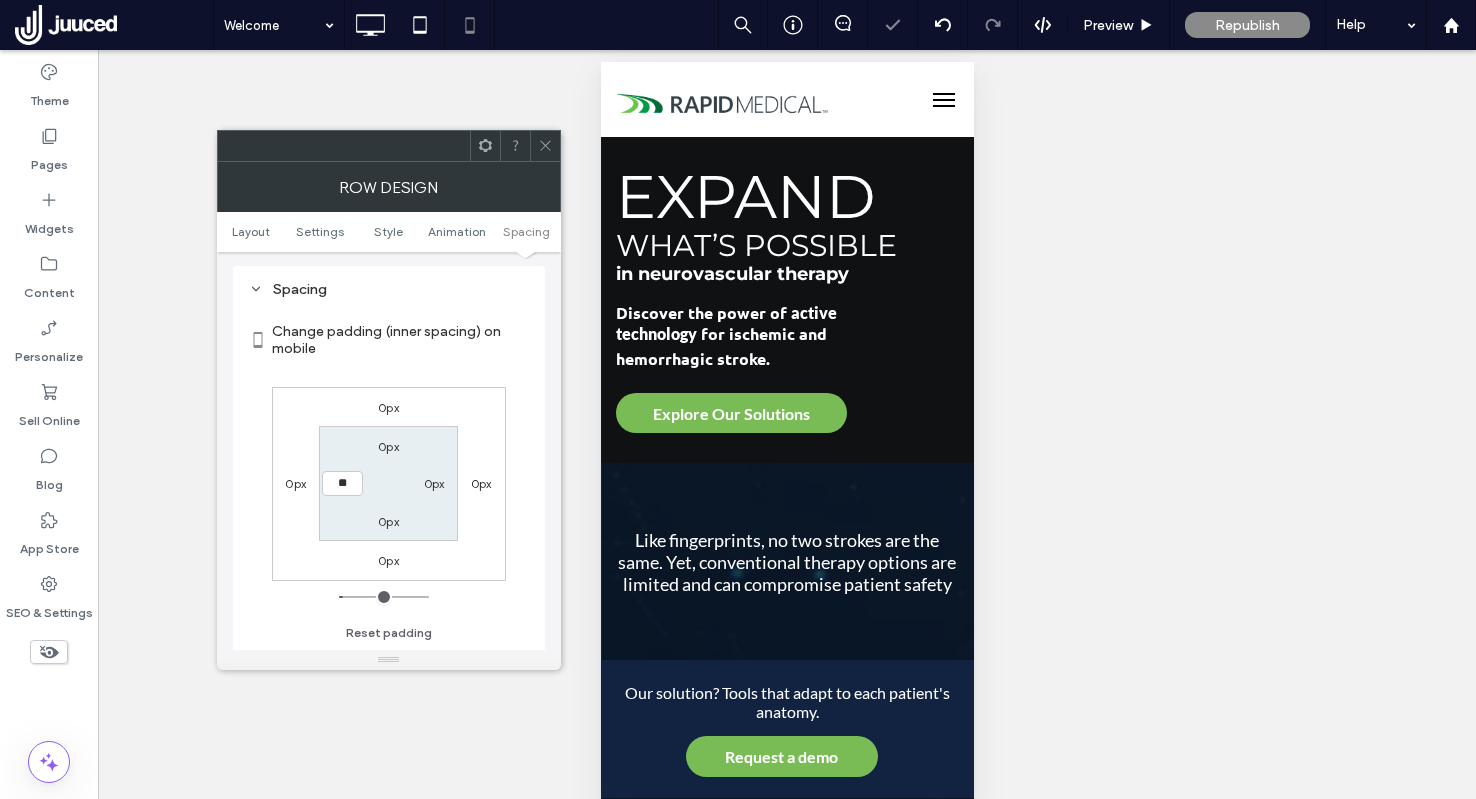 type on "**" 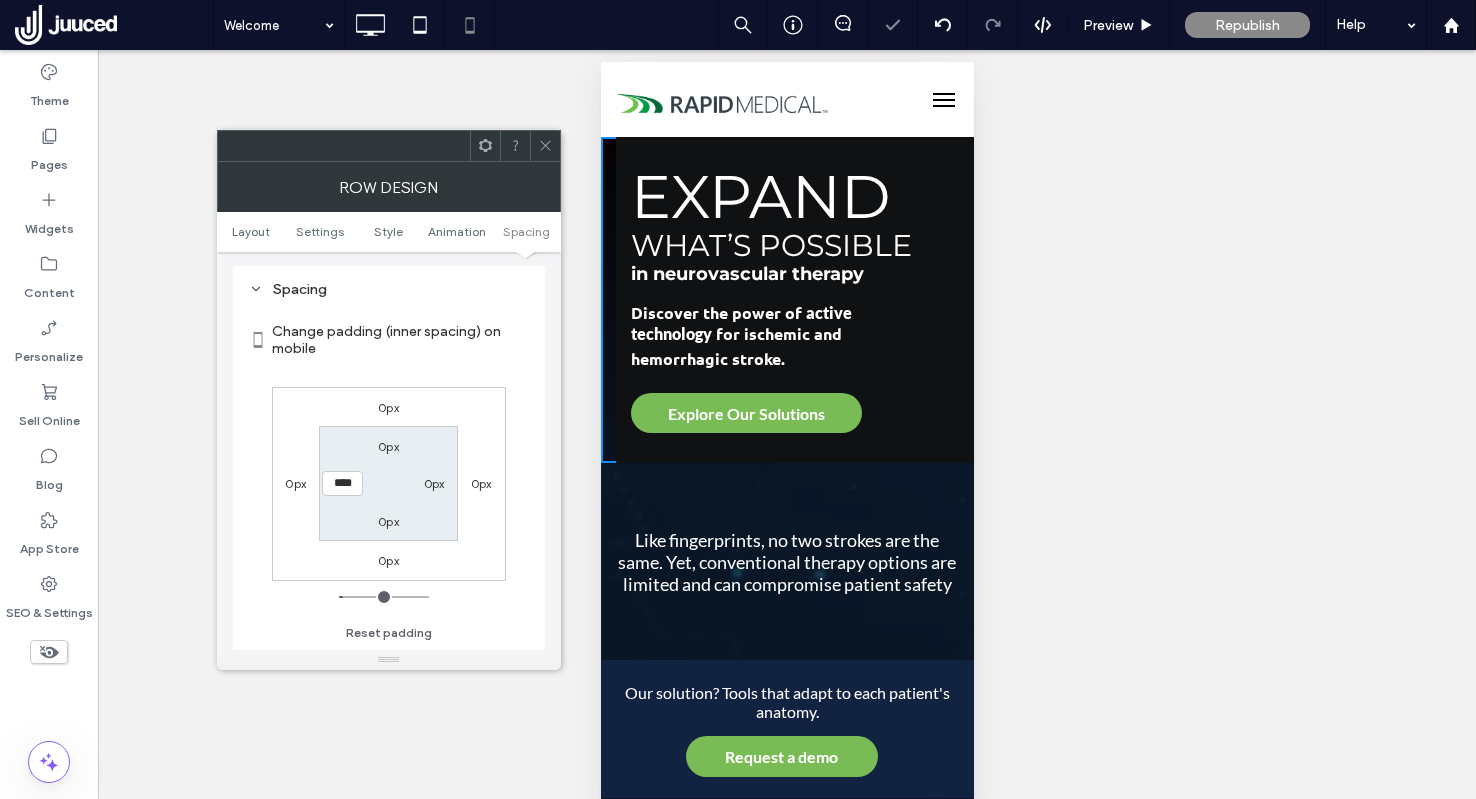 click on "0px" at bounding box center (434, 483) 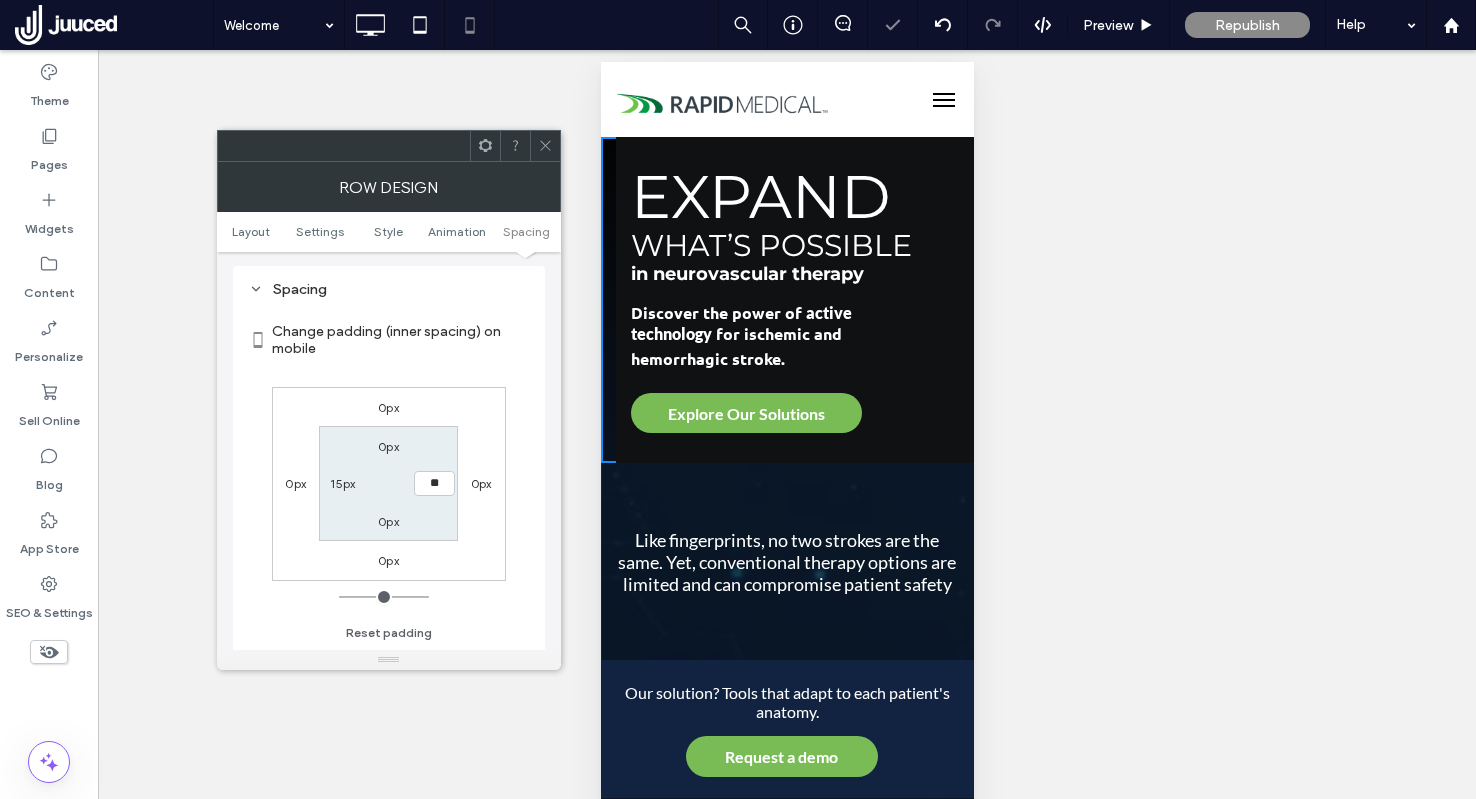 type on "**" 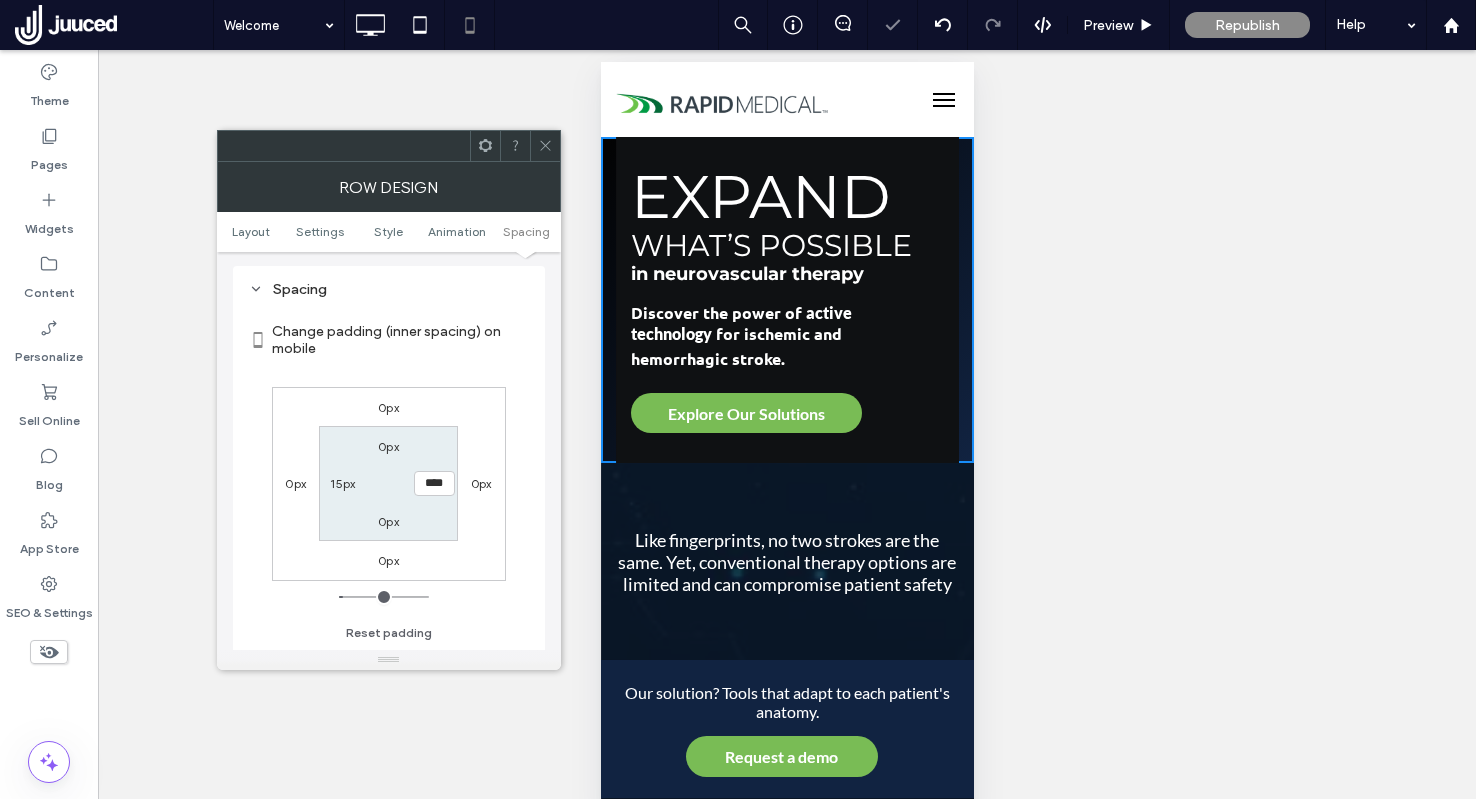click 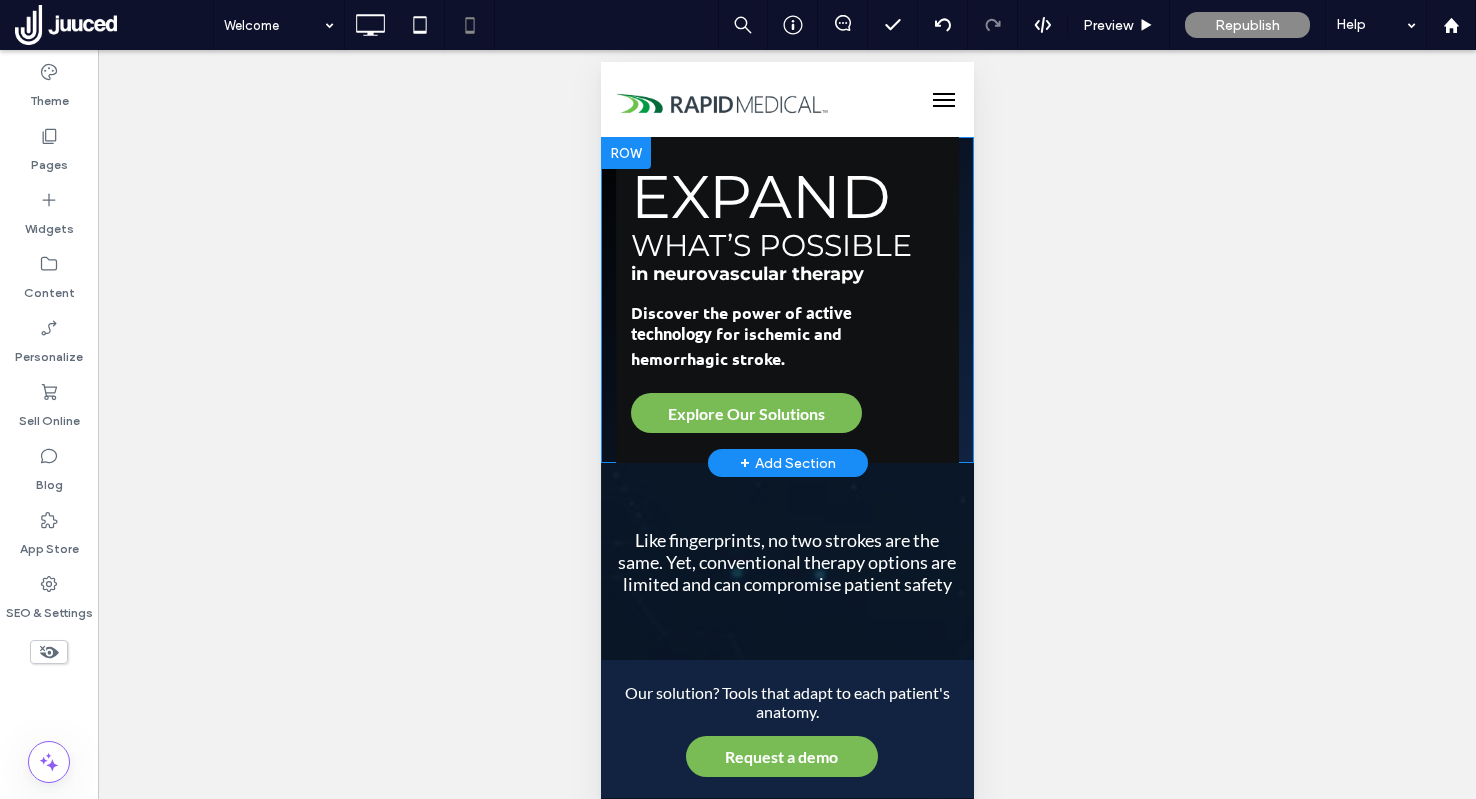 click at bounding box center (786, 300) 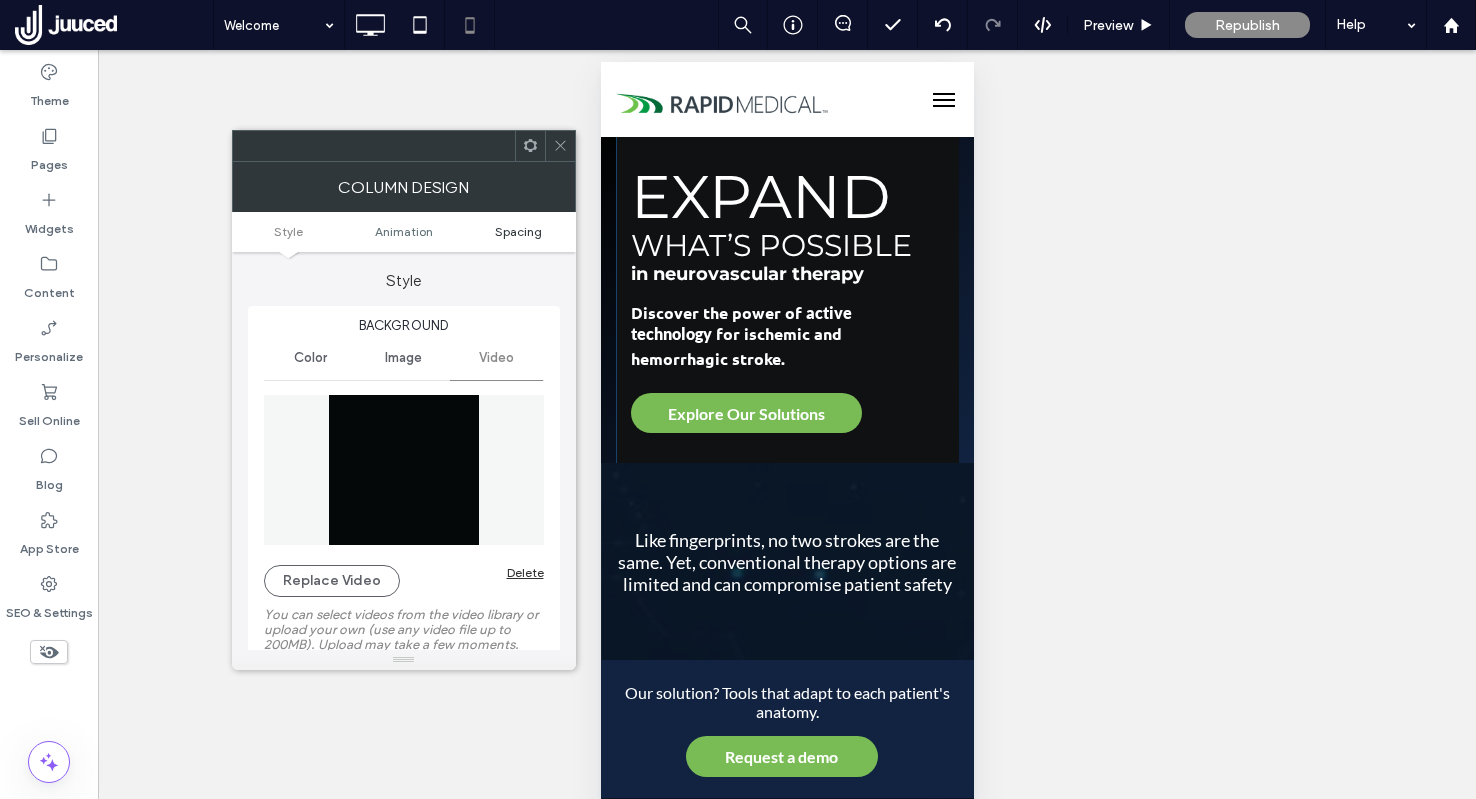 click on "Spacing" at bounding box center [518, 231] 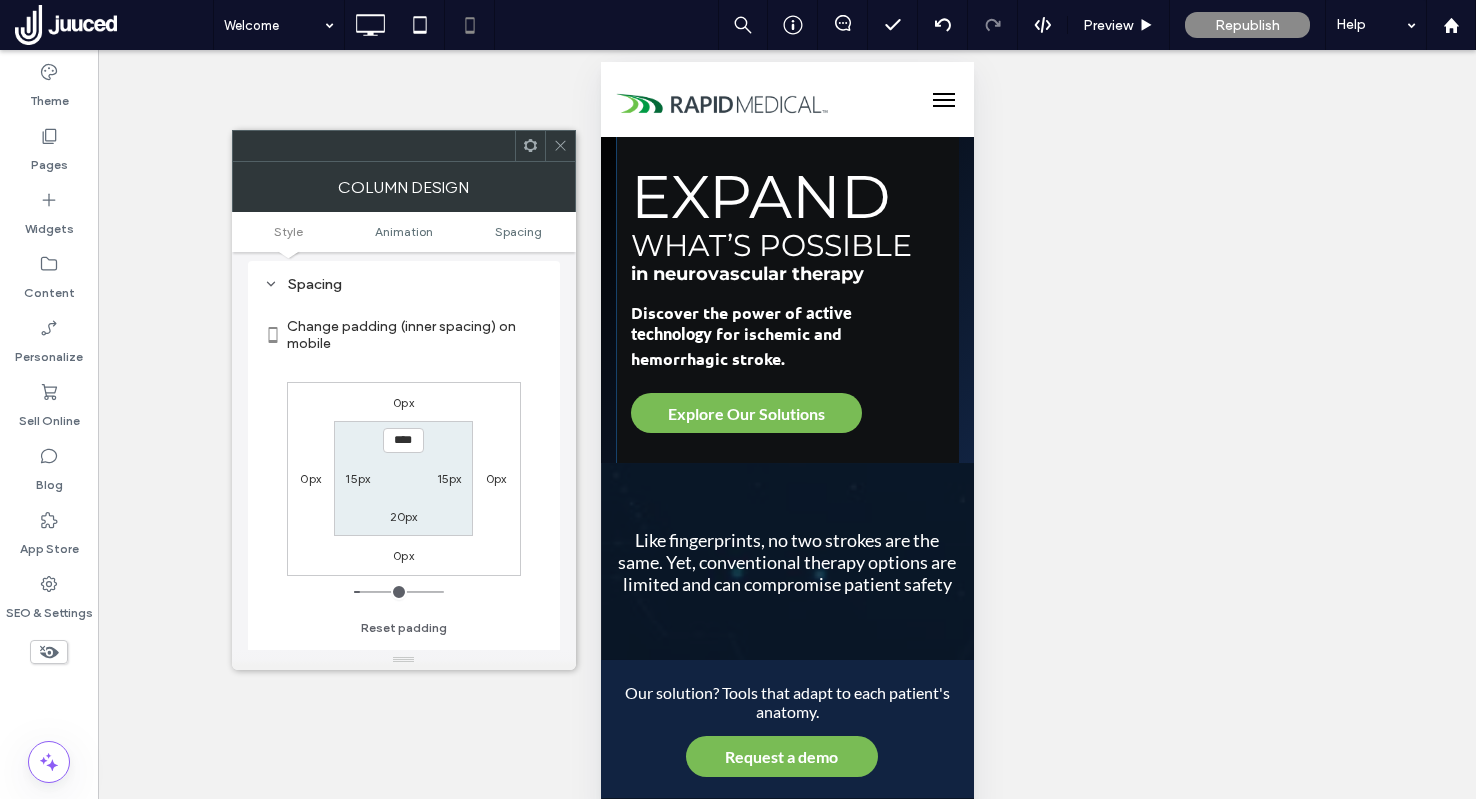 scroll, scrollTop: 1277, scrollLeft: 0, axis: vertical 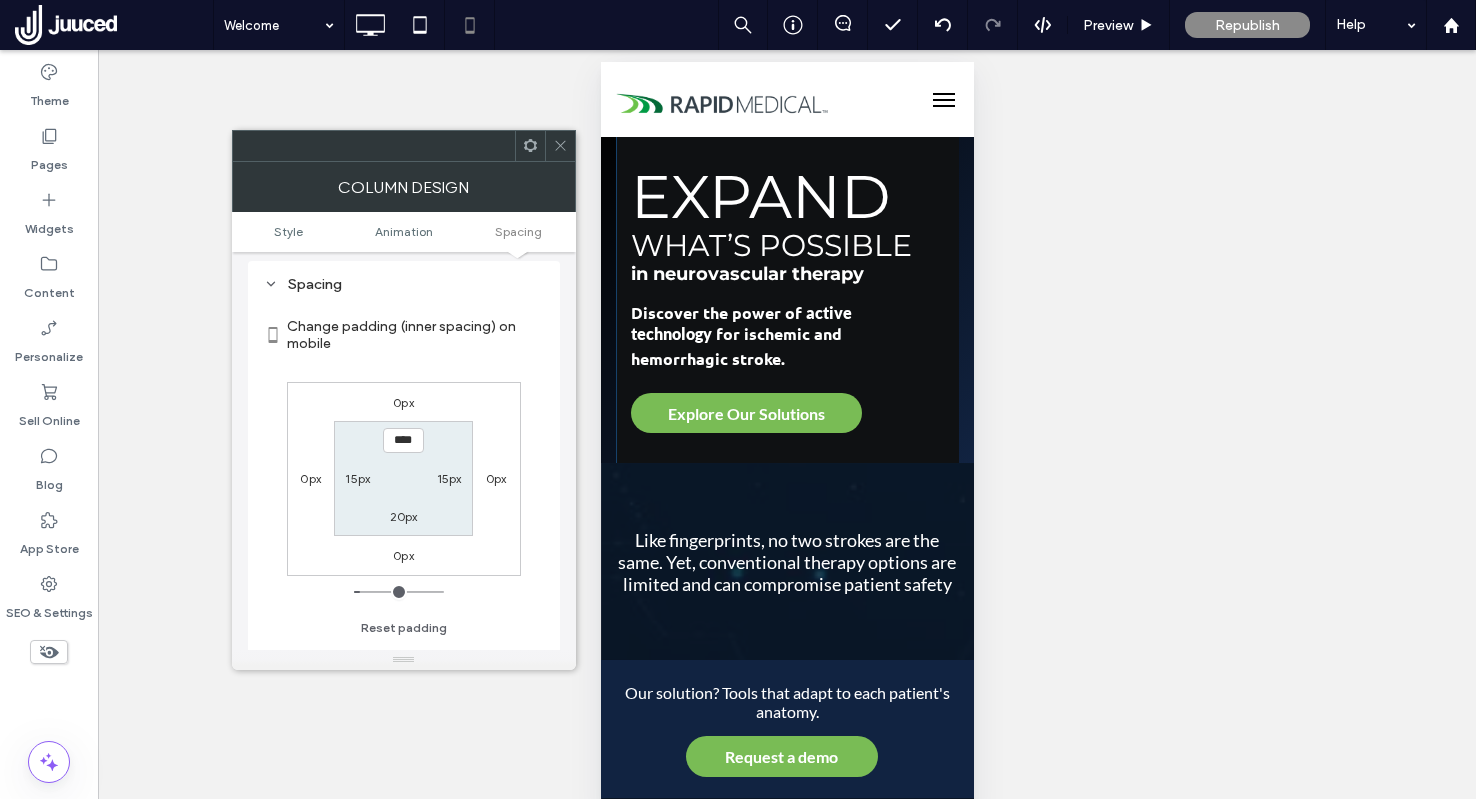 click on "15px" at bounding box center (357, 478) 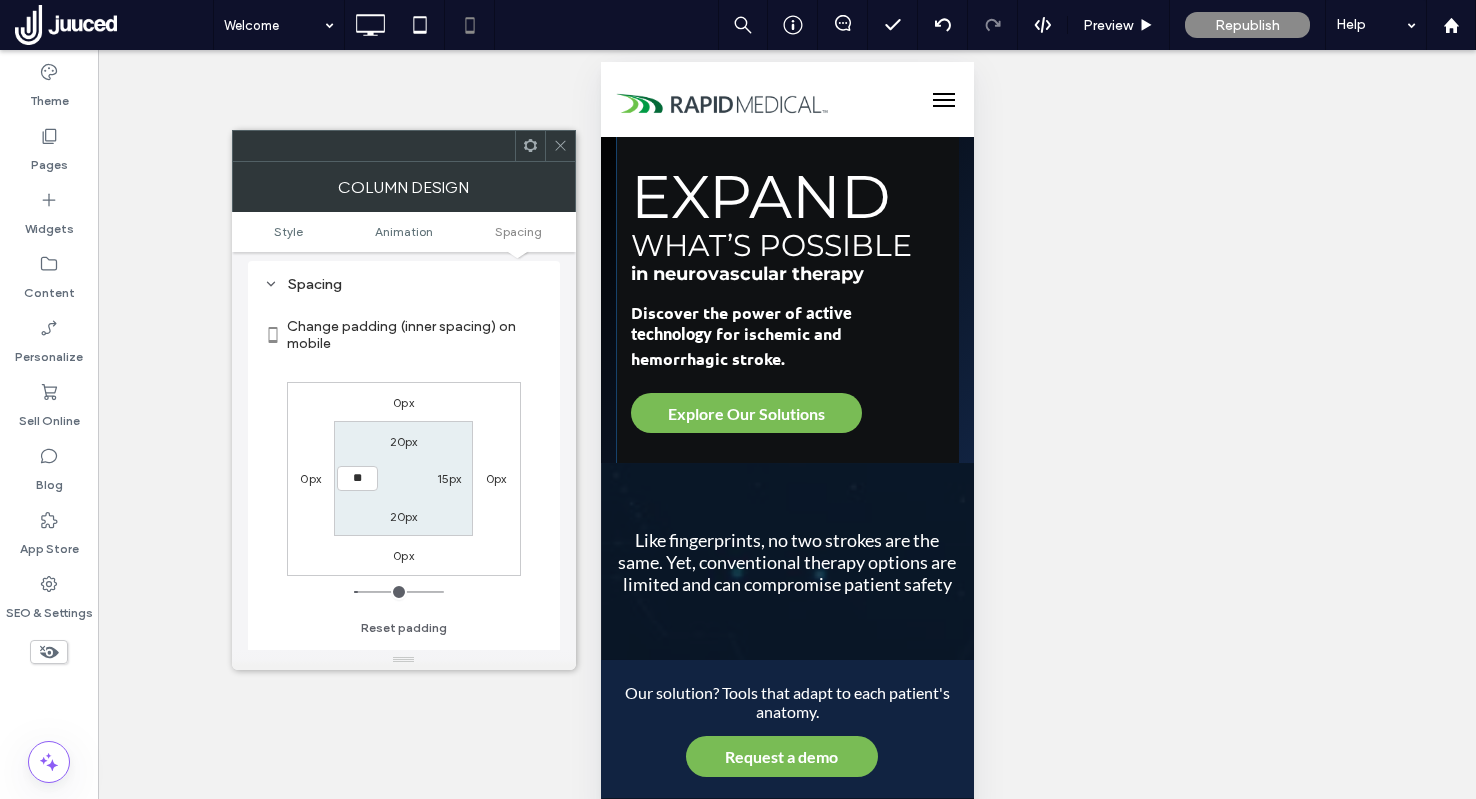 type on "**" 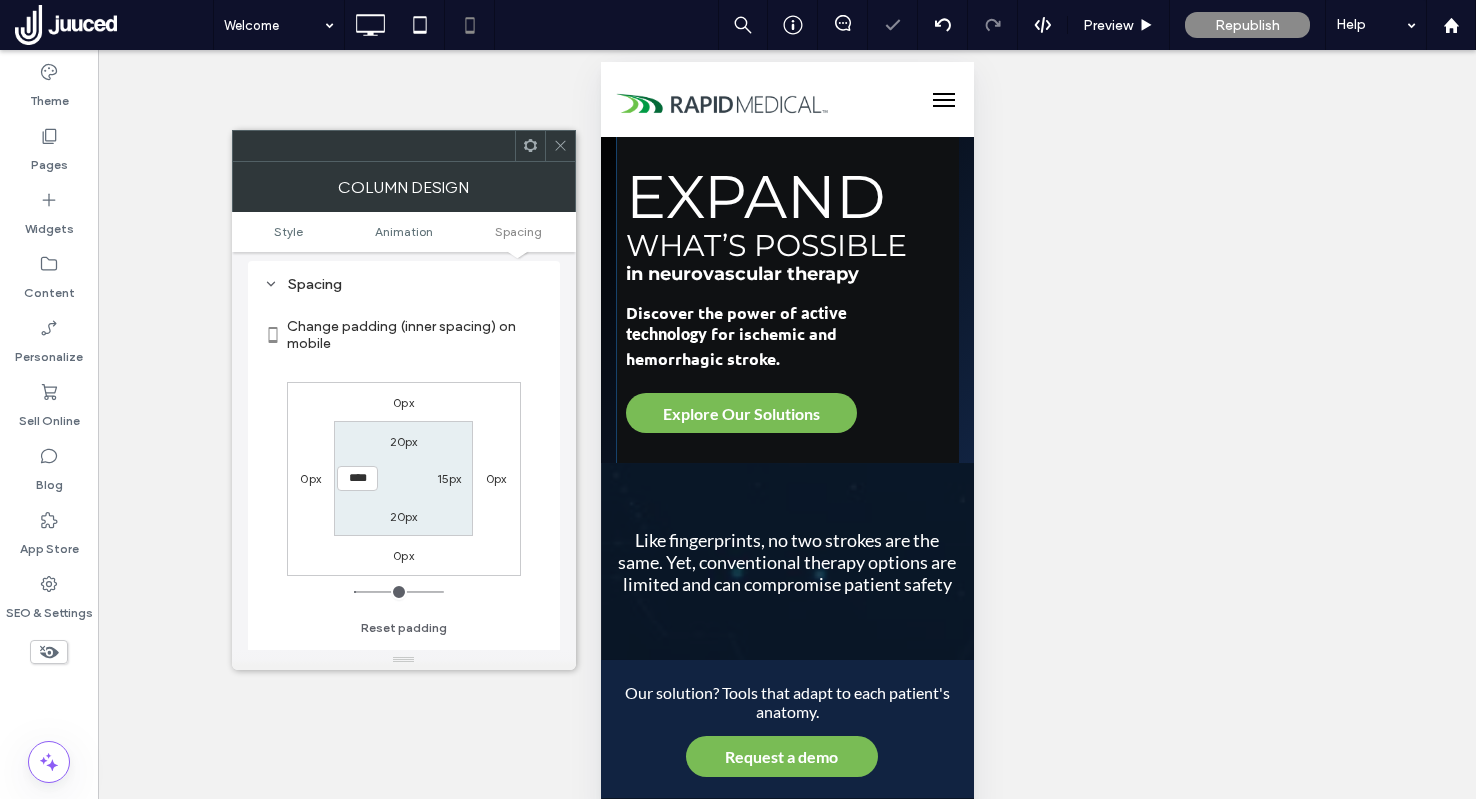 click on "15px" at bounding box center (449, 478) 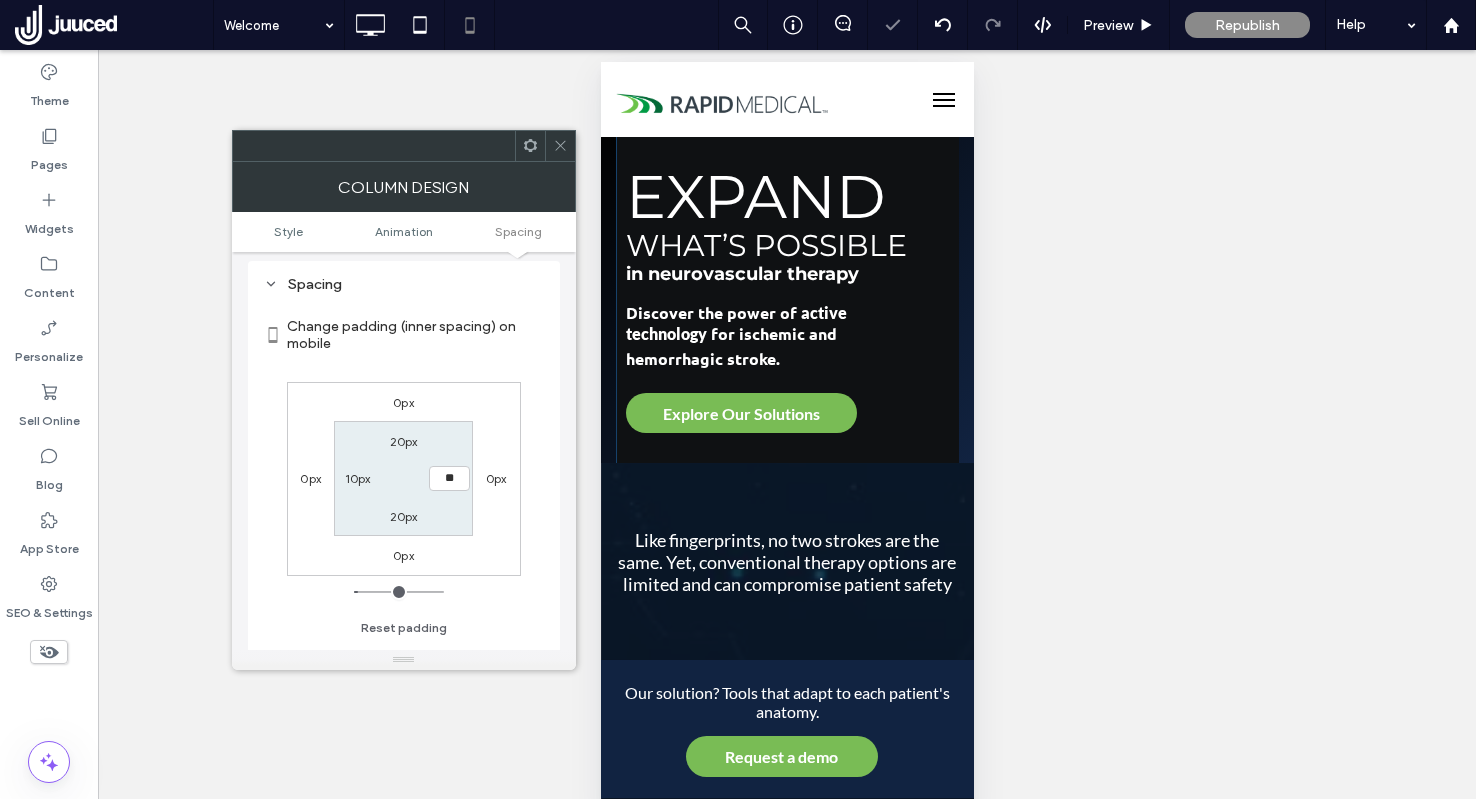 type on "**" 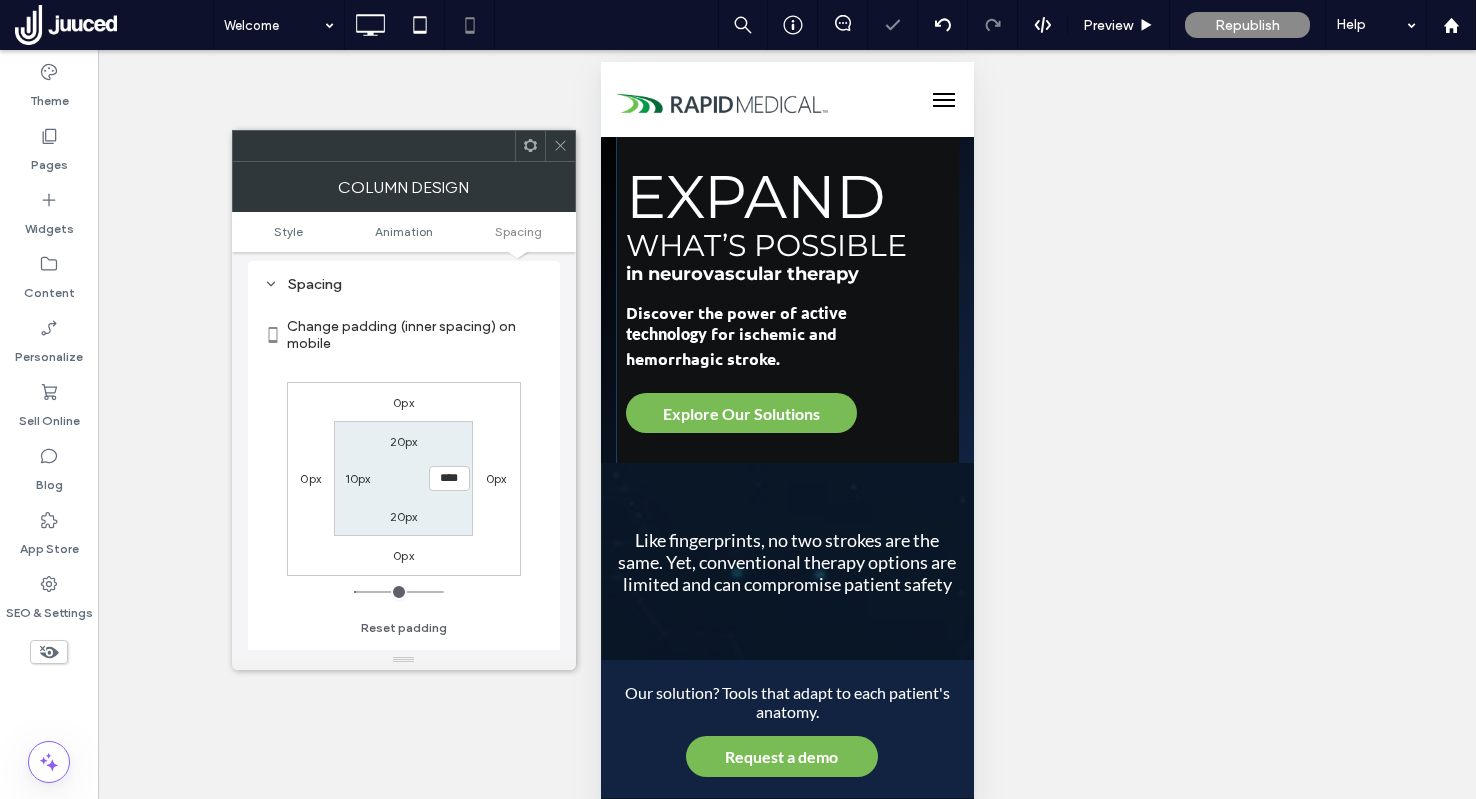 click 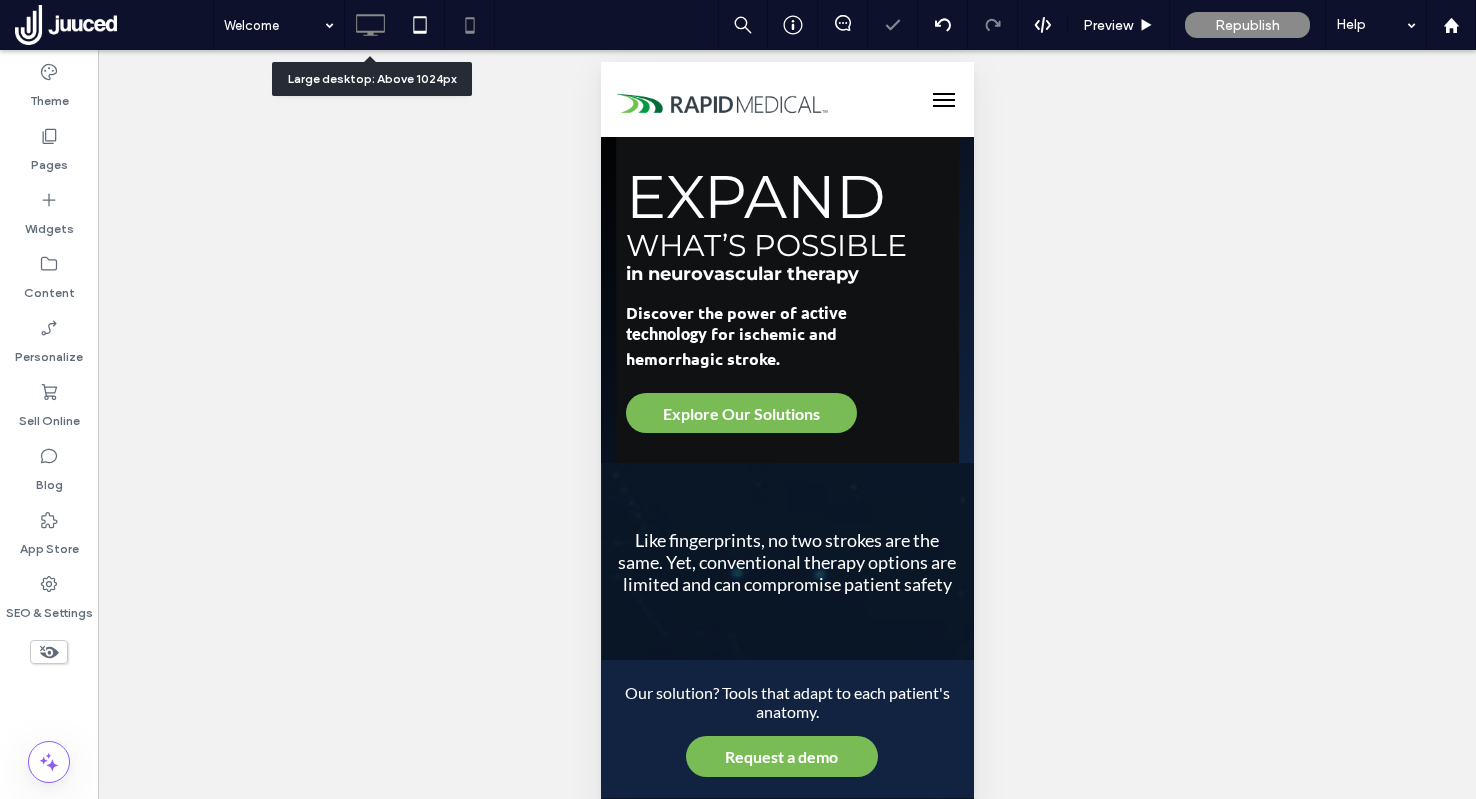 click 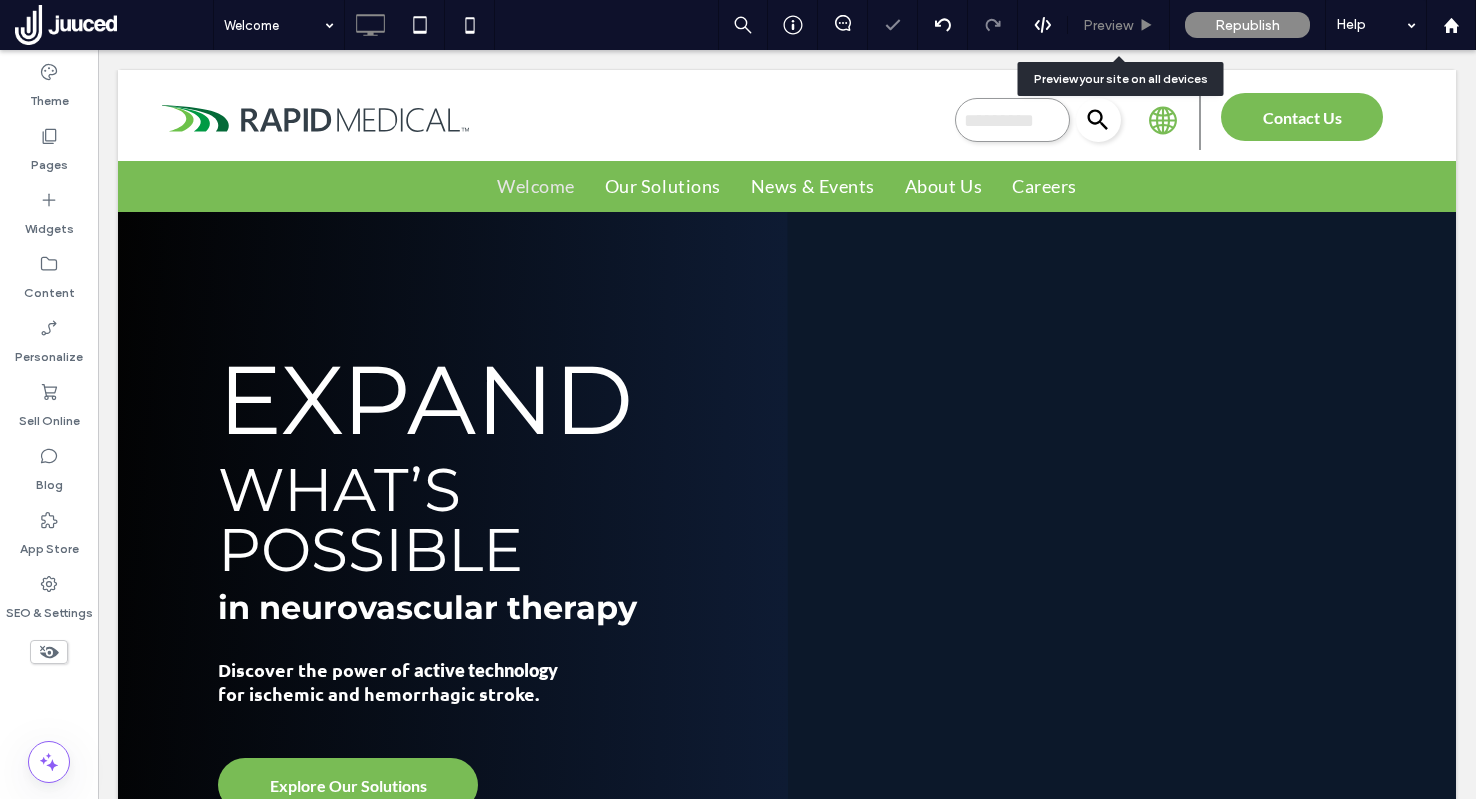 scroll, scrollTop: 0, scrollLeft: 0, axis: both 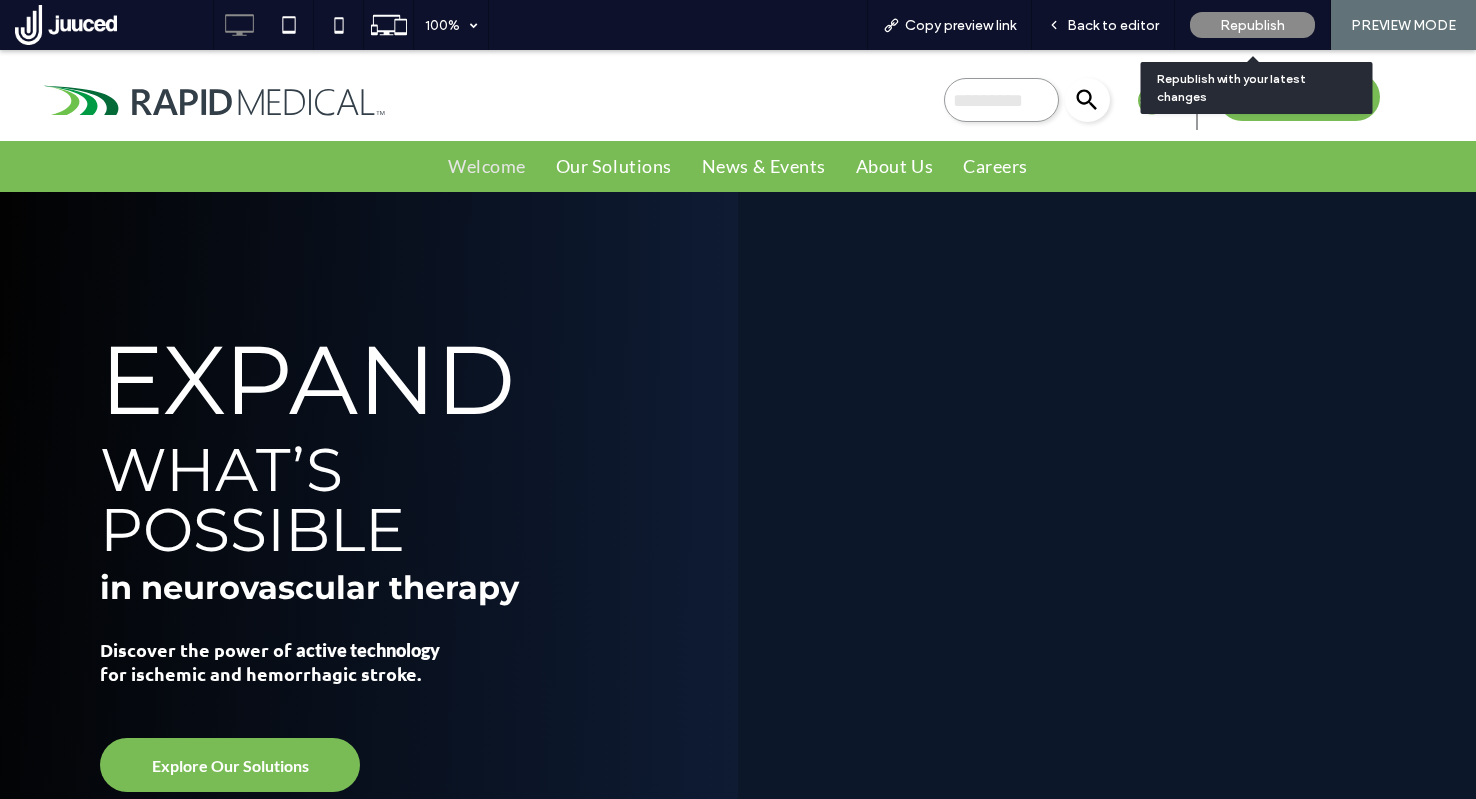 click on "Republish" at bounding box center [1252, 25] 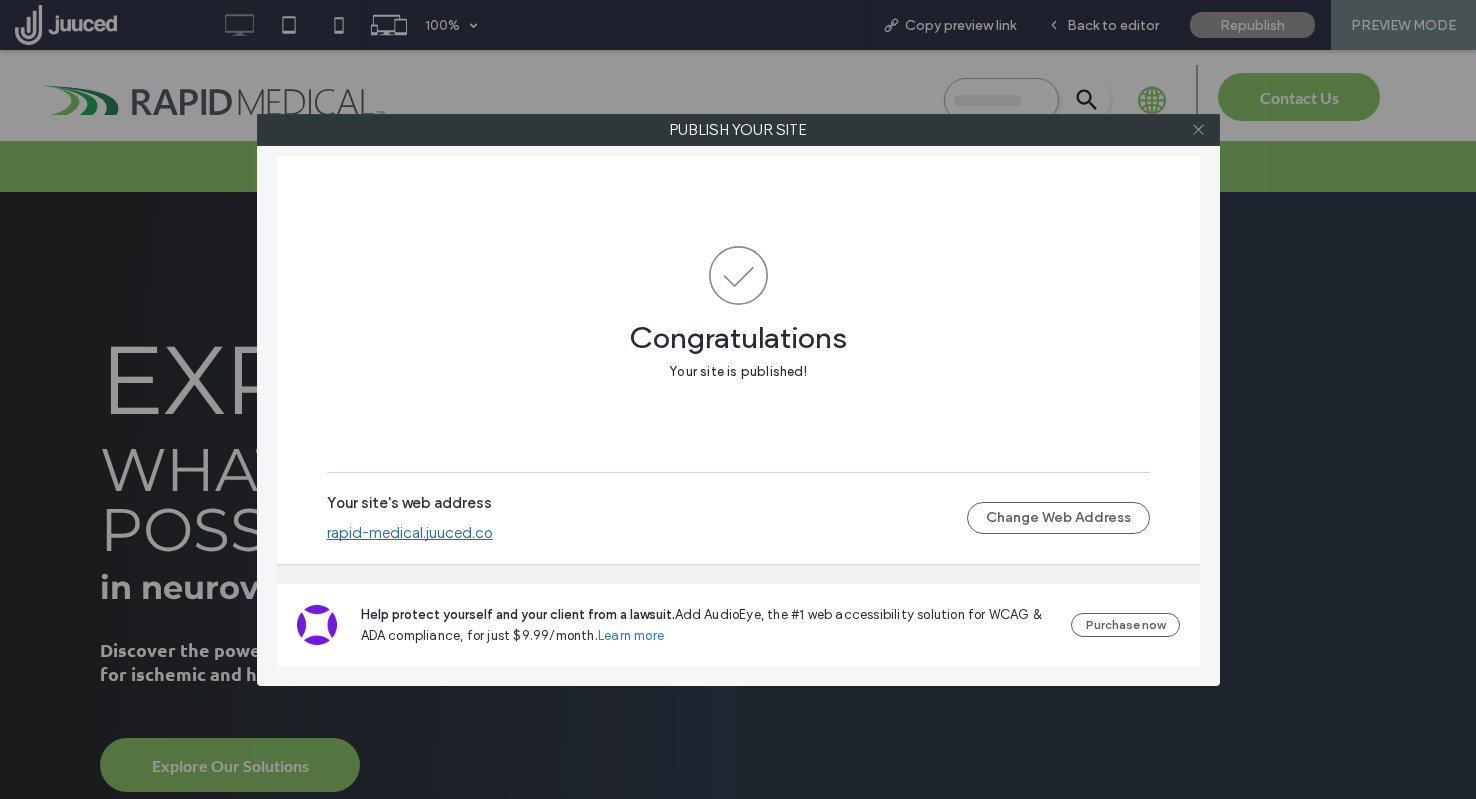 click 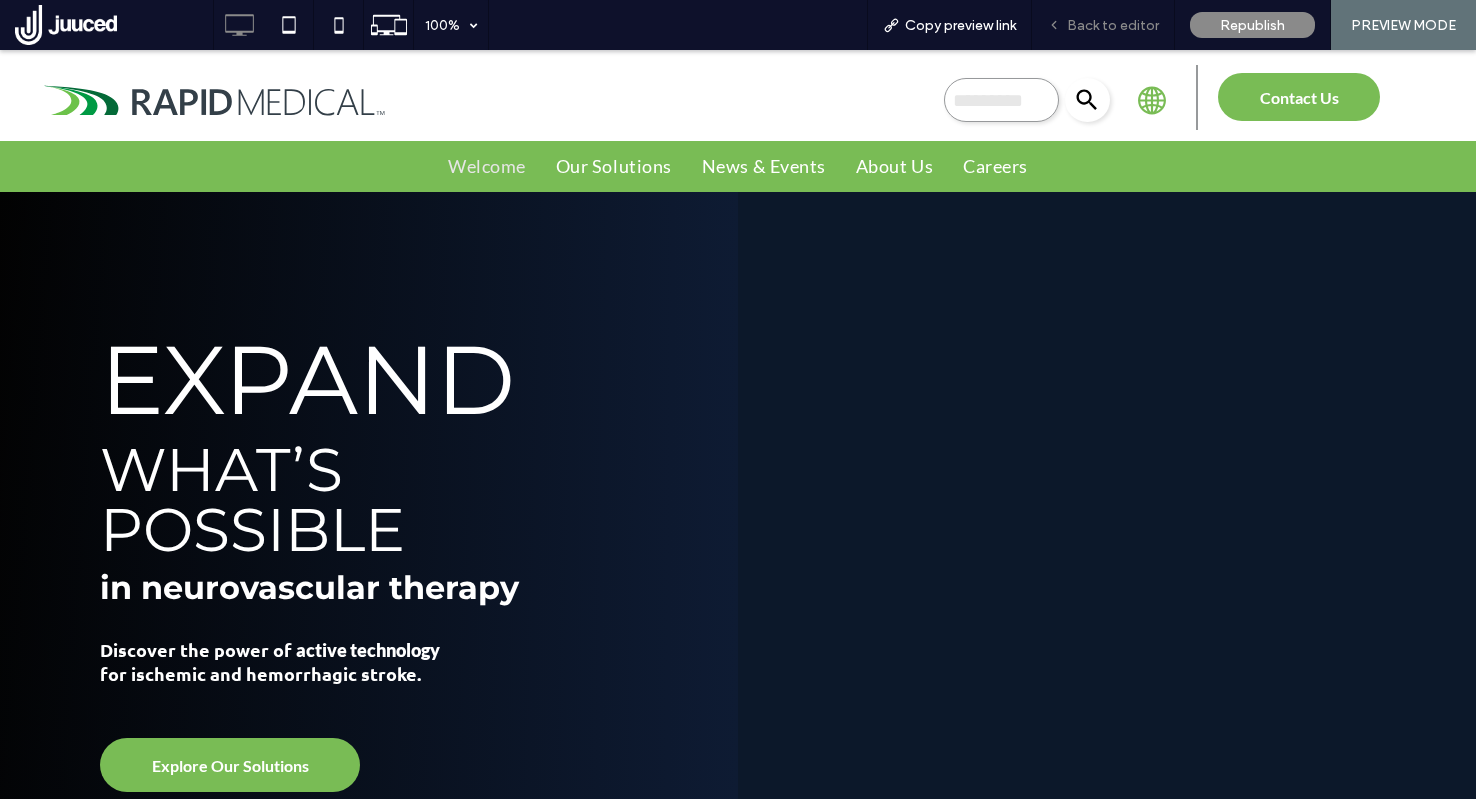 click on "Back to editor" at bounding box center [1113, 25] 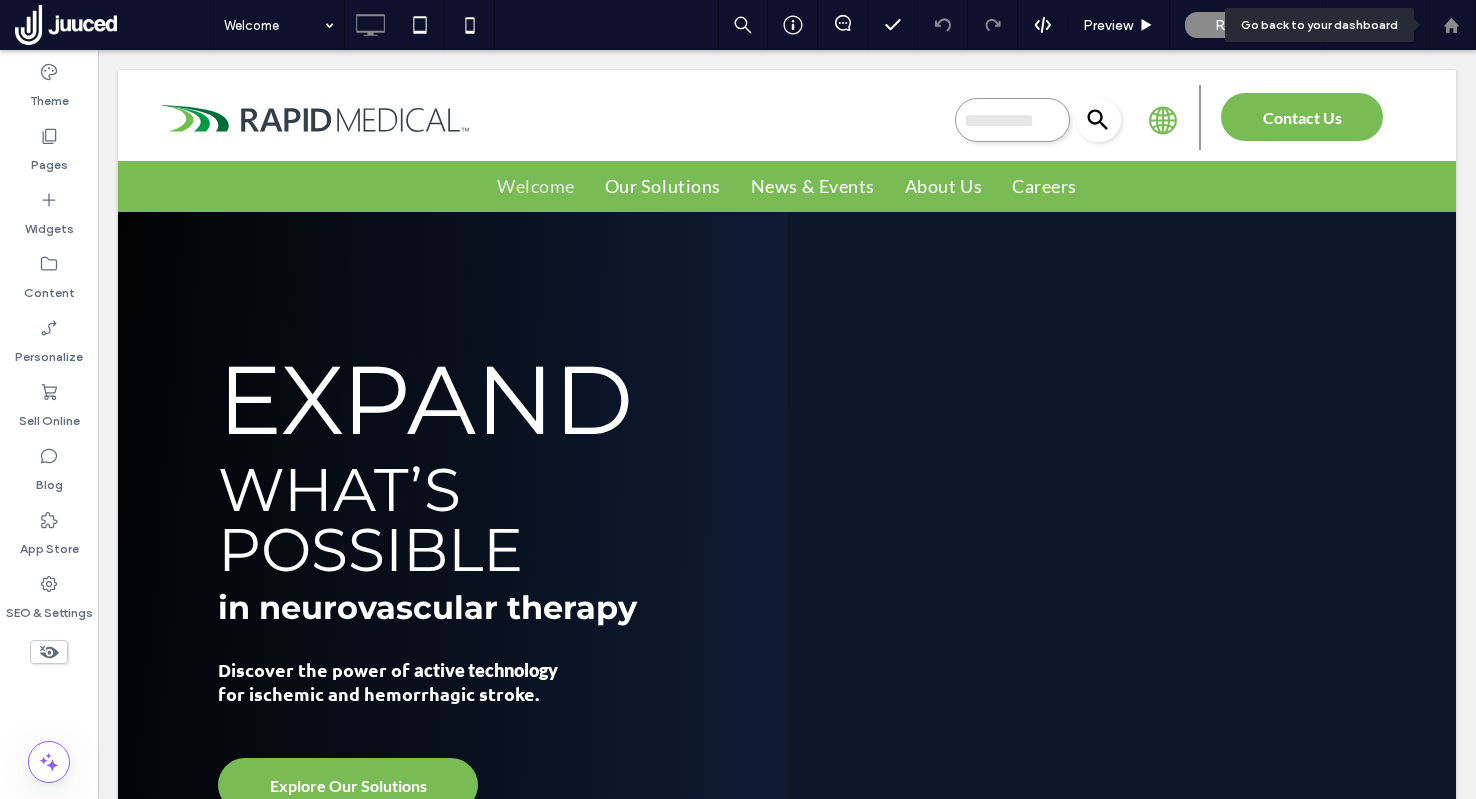 click at bounding box center [1451, 25] 